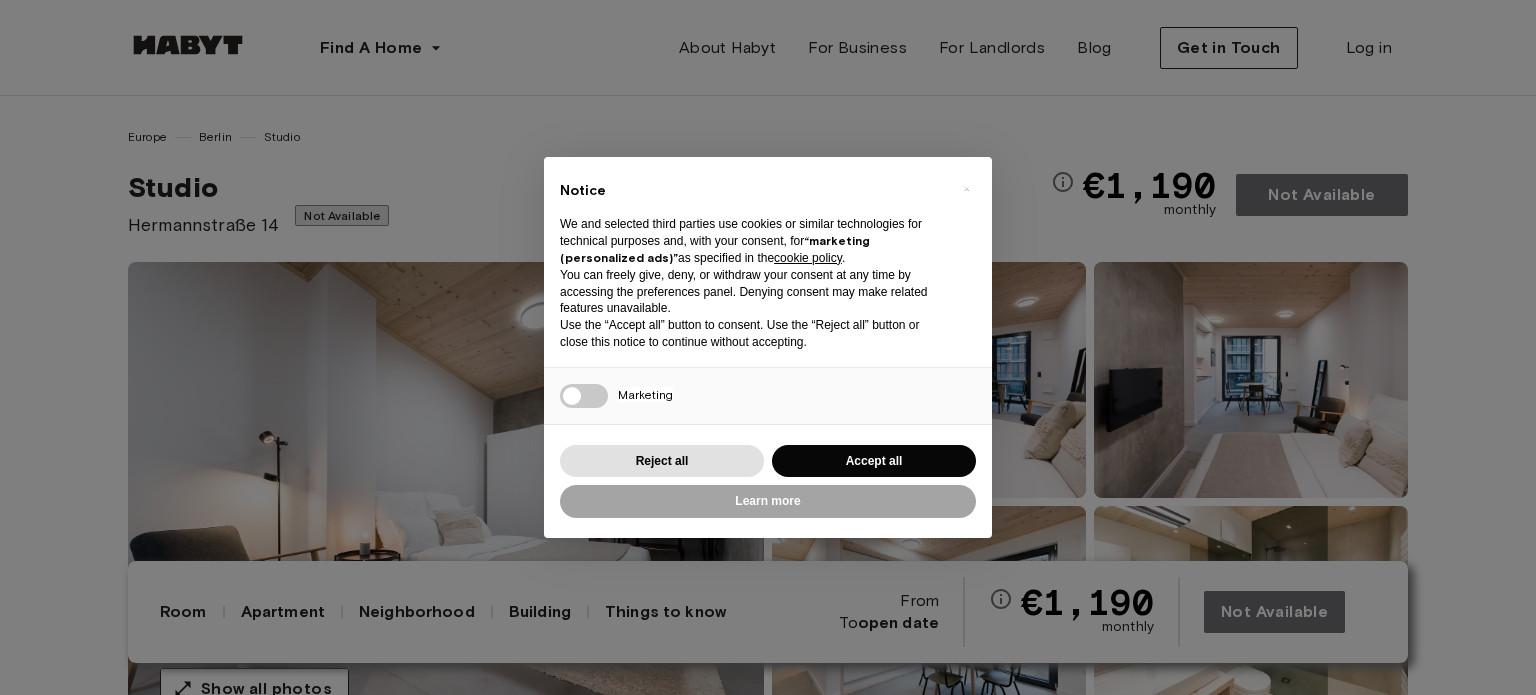 scroll, scrollTop: 174, scrollLeft: 0, axis: vertical 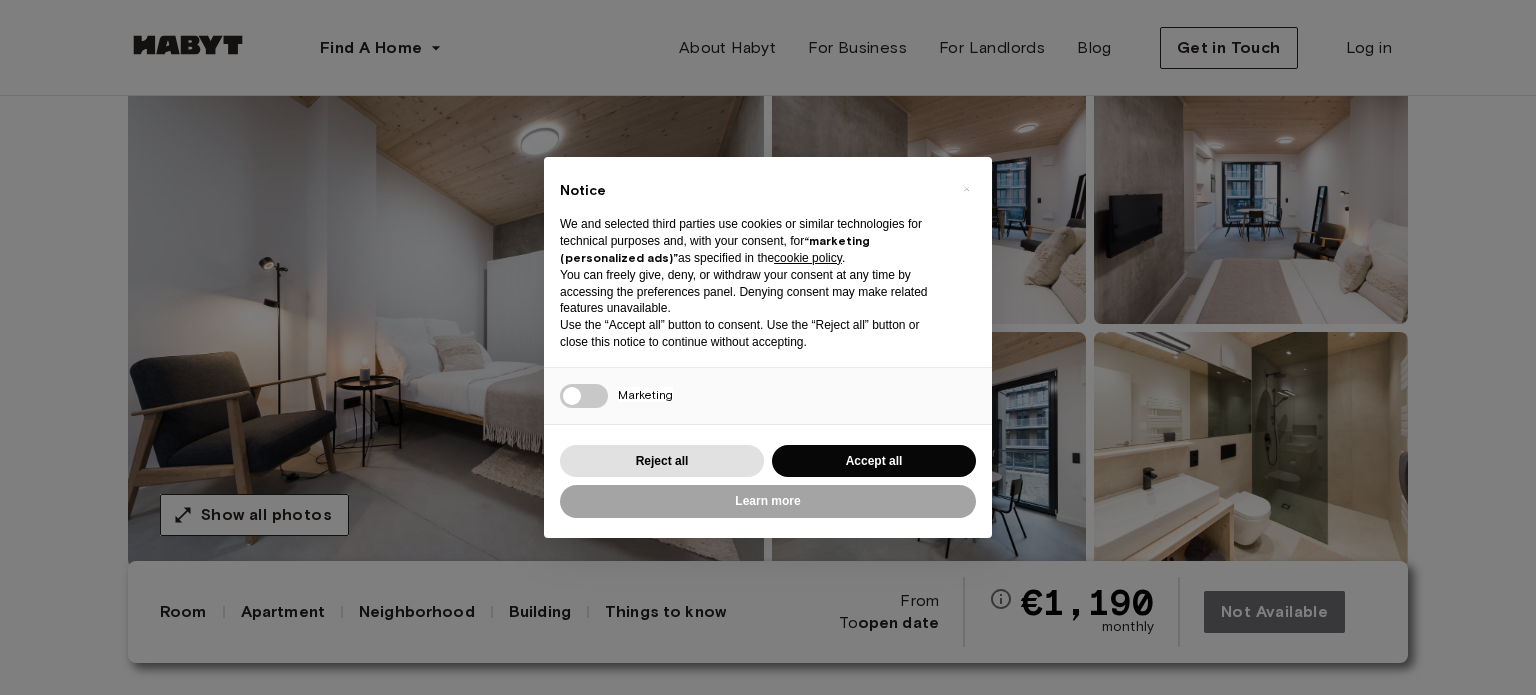 click on "Reject all Accept all" at bounding box center [768, 461] 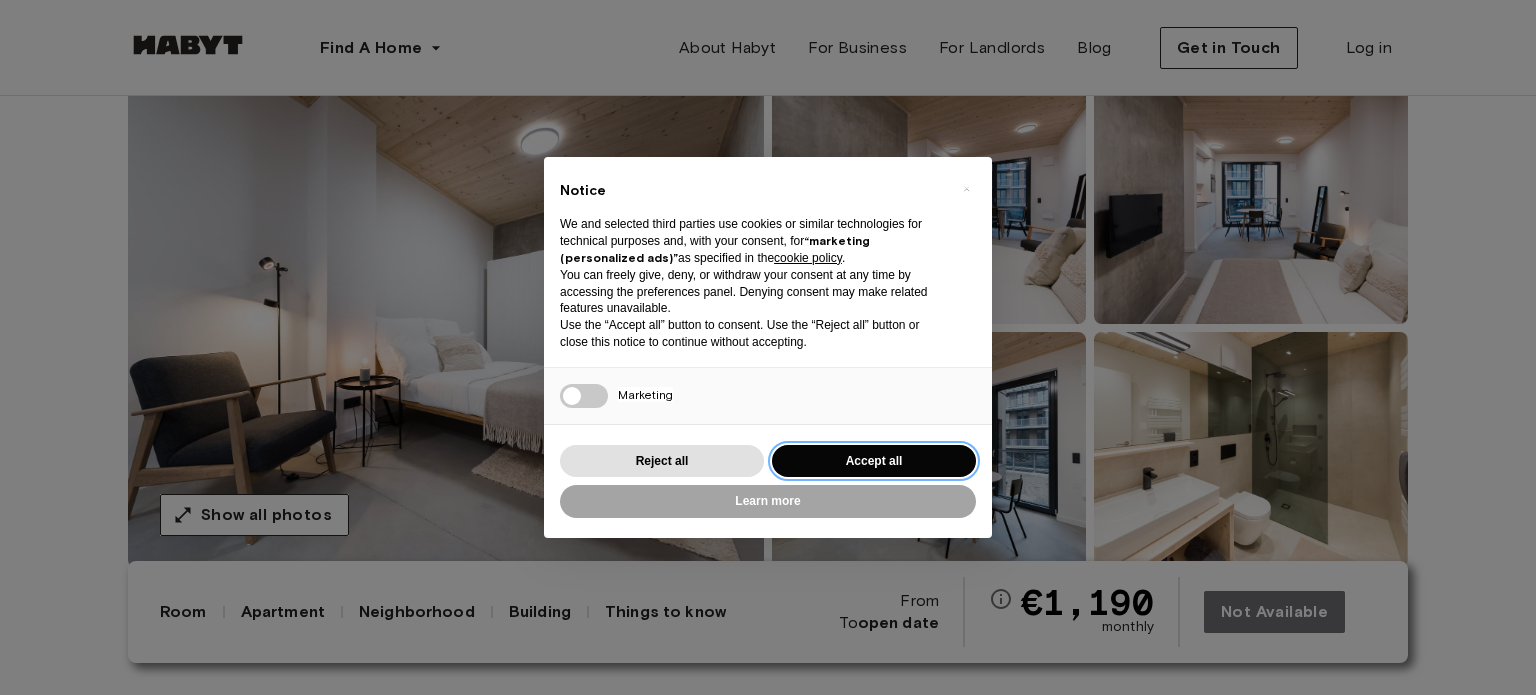 click on "Accept all" at bounding box center [874, 461] 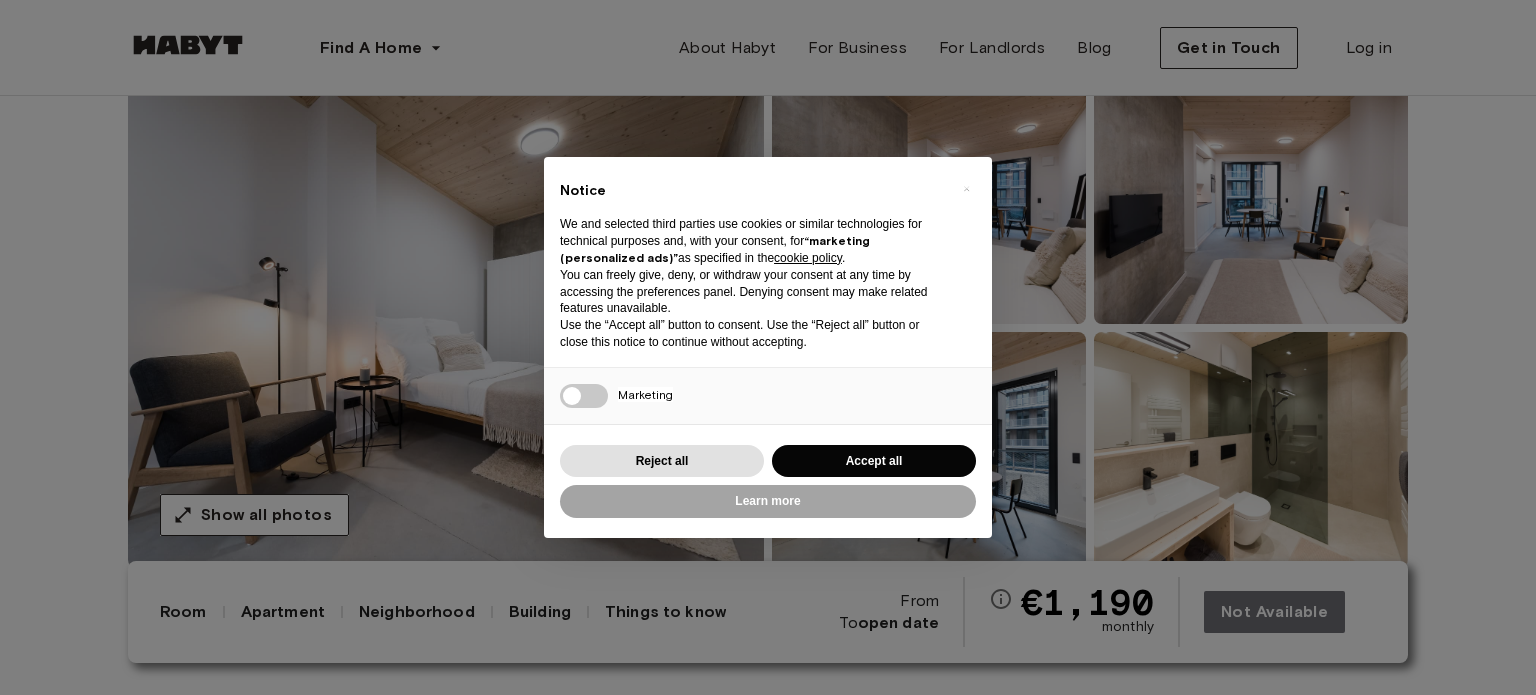 scroll, scrollTop: 0, scrollLeft: 0, axis: both 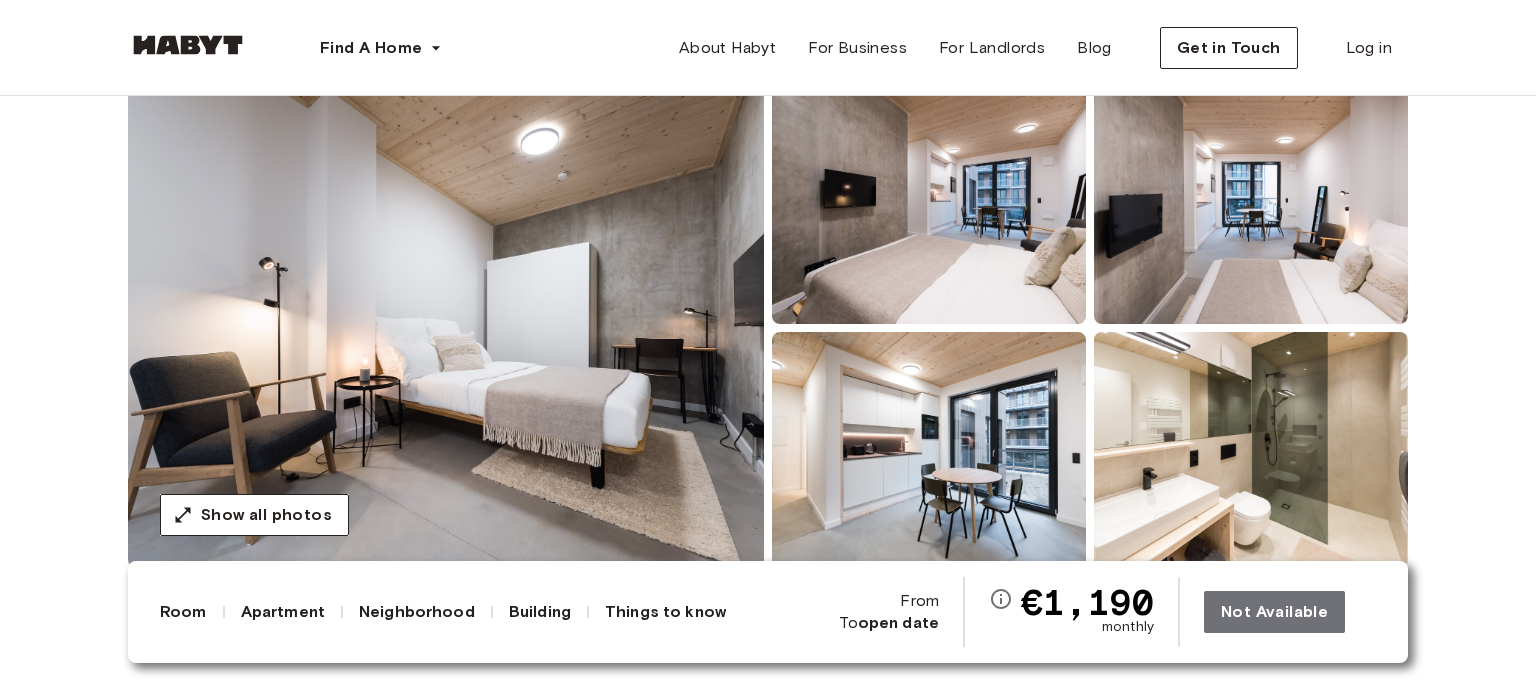 click on "Not Available" at bounding box center [1290, 612] 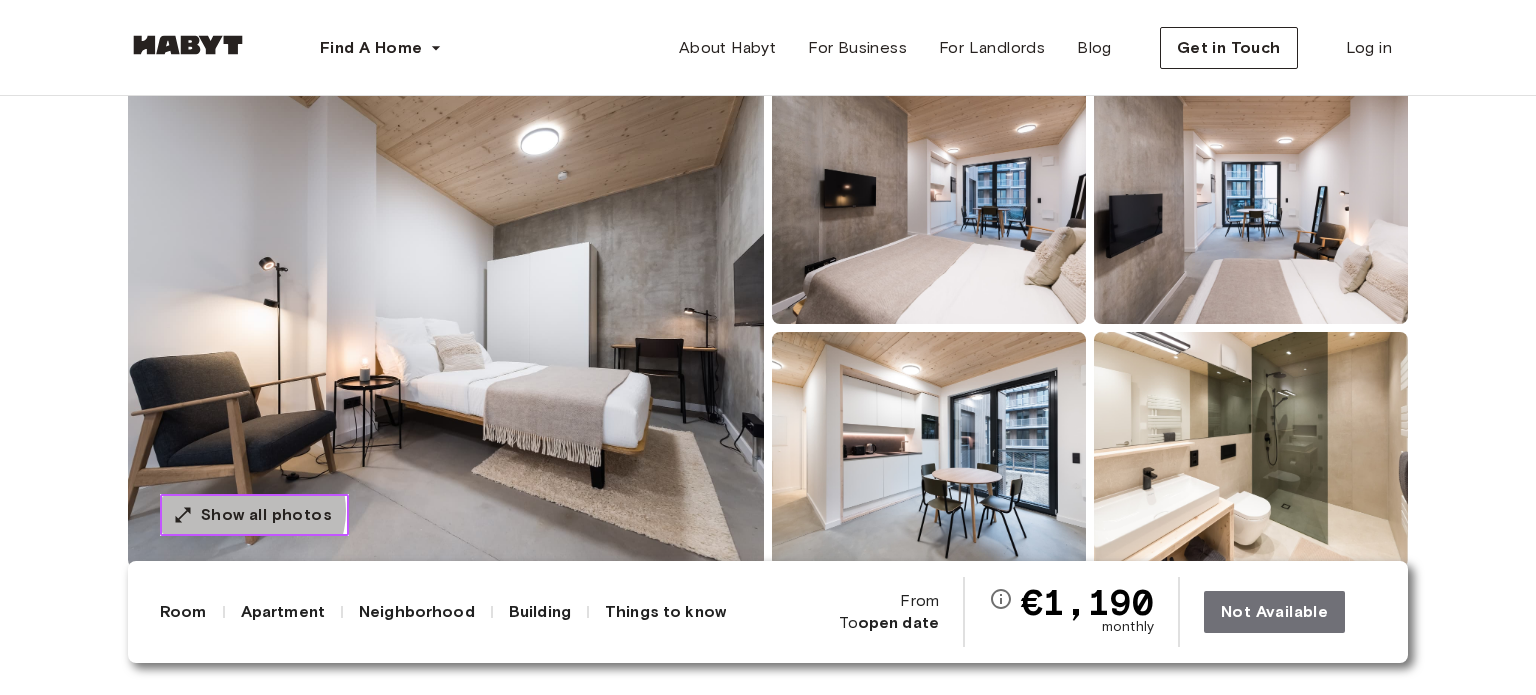 click on "Show all photos" at bounding box center (266, 515) 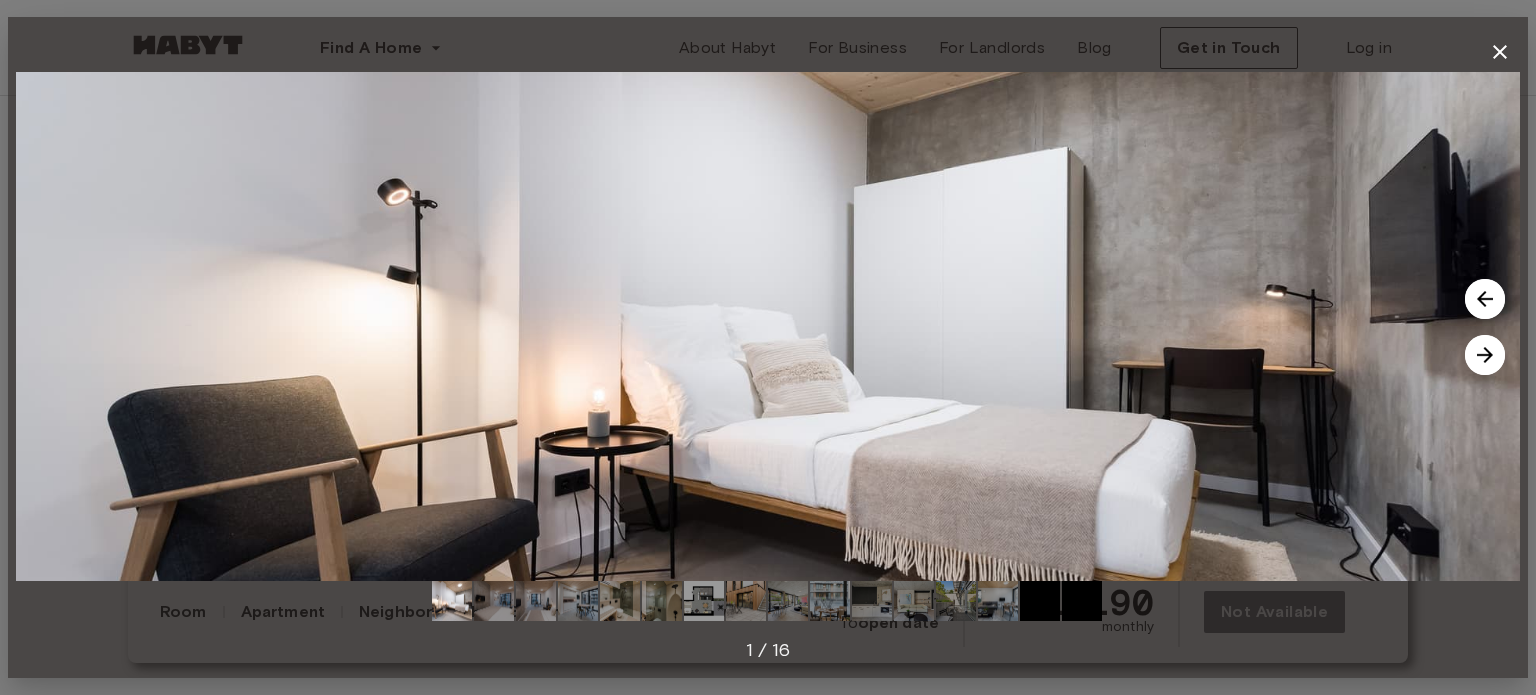 click at bounding box center (1485, 355) 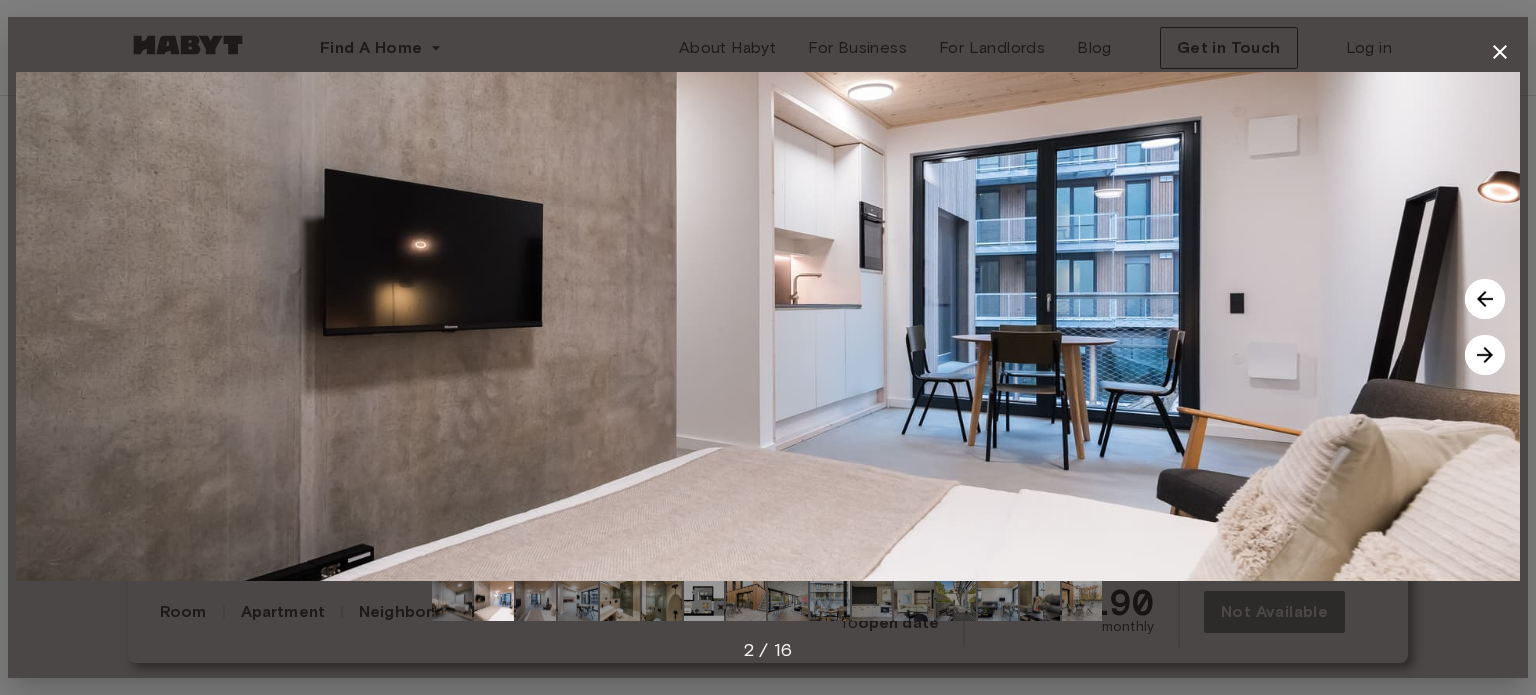 click at bounding box center (1485, 355) 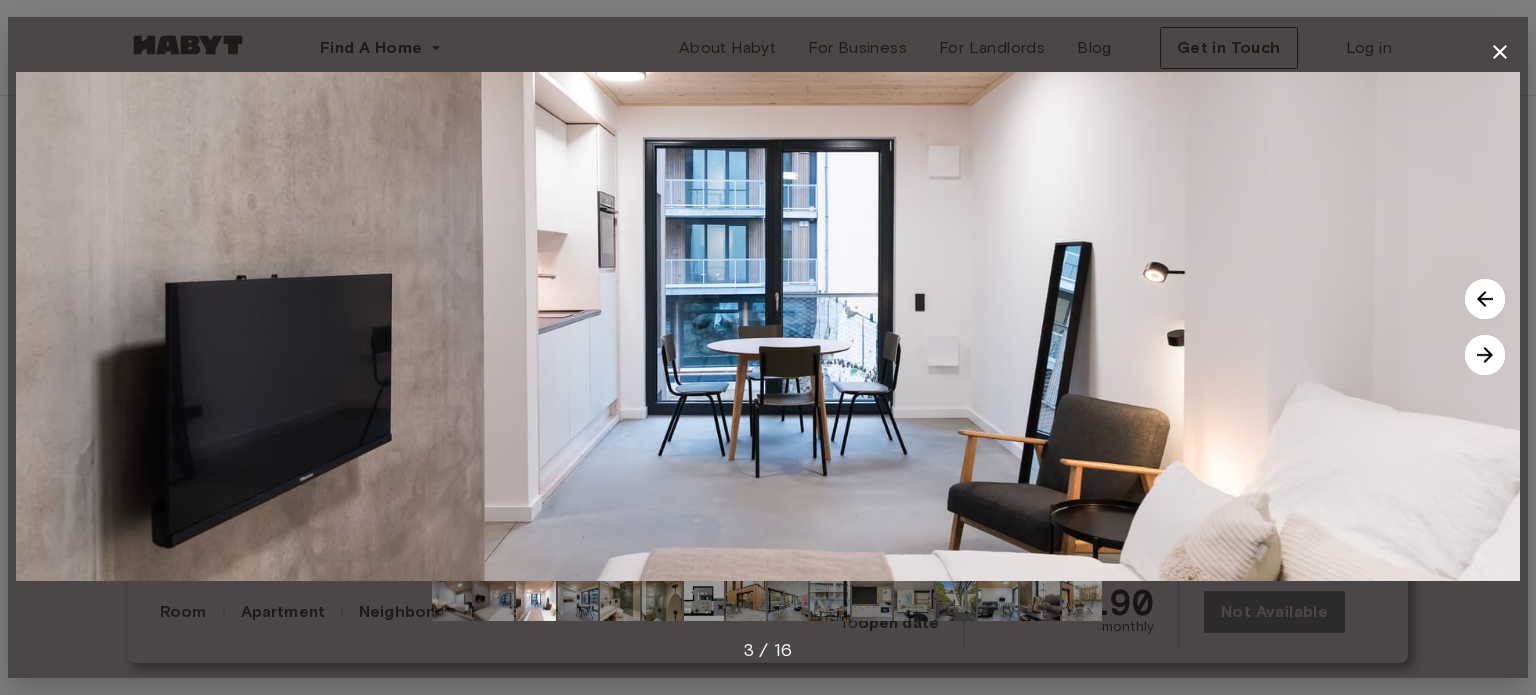 click at bounding box center [1485, 355] 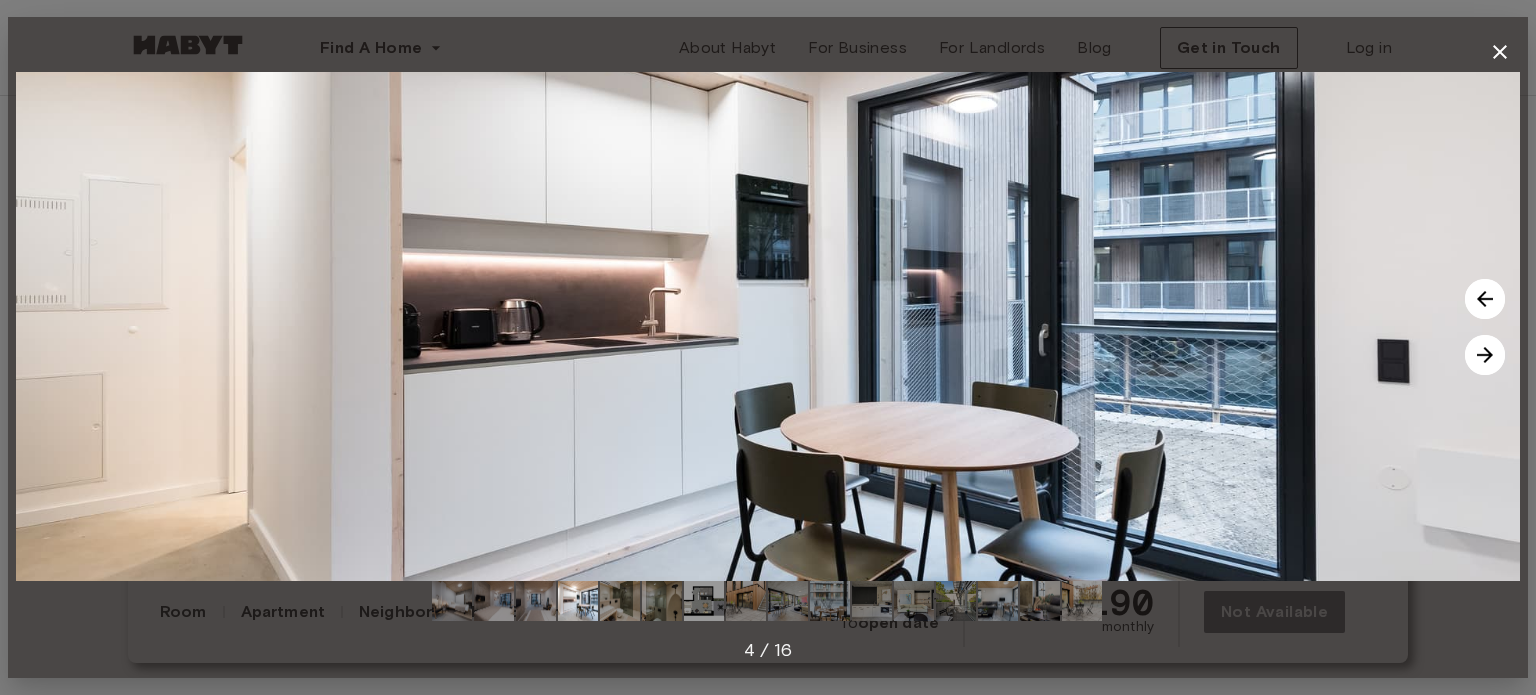 click at bounding box center (1485, 355) 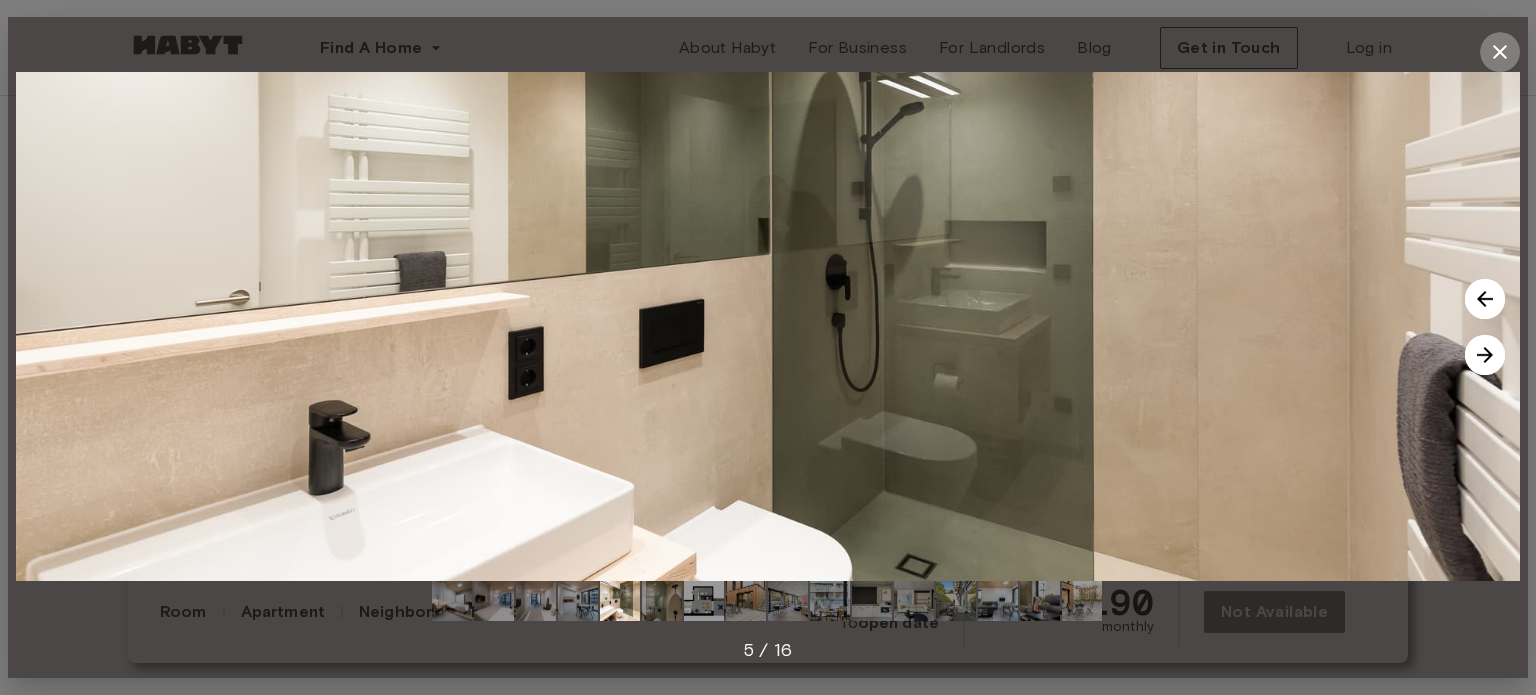click 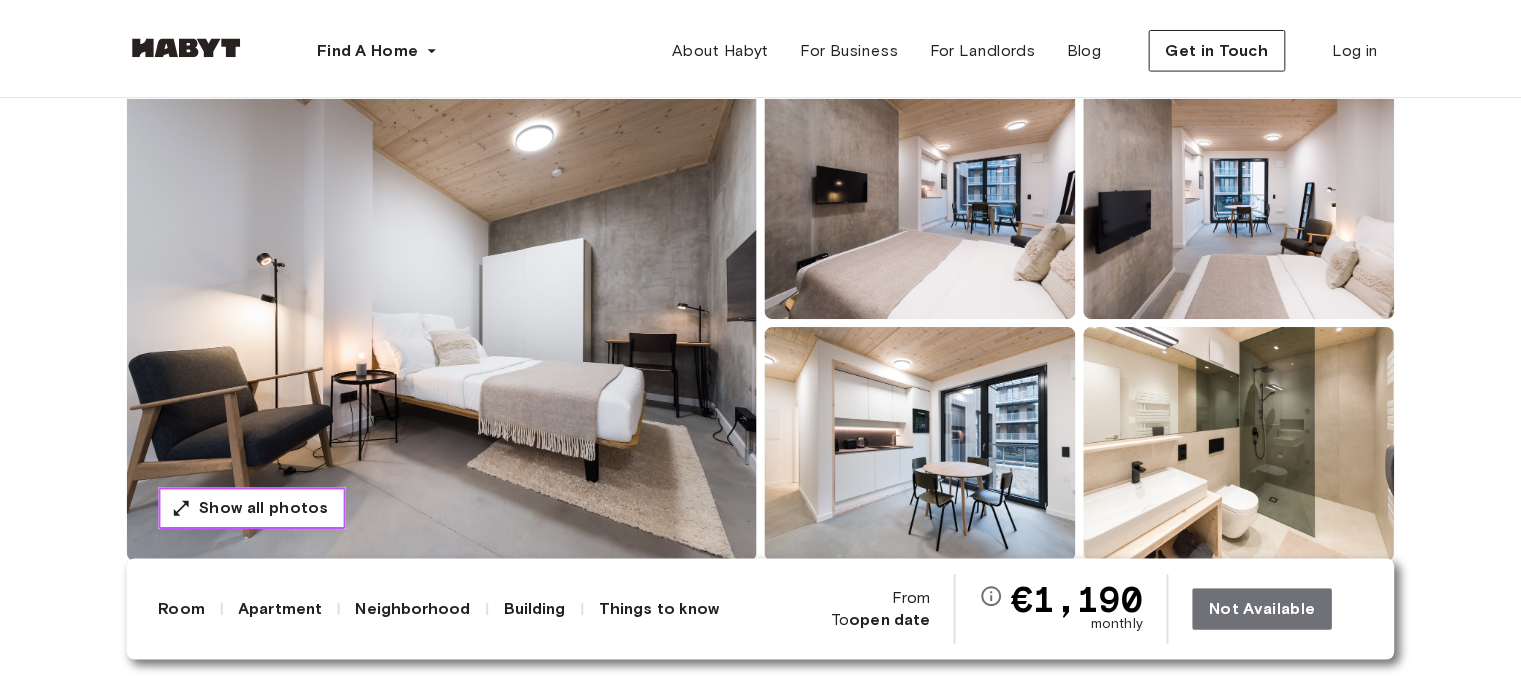 scroll, scrollTop: 0, scrollLeft: 0, axis: both 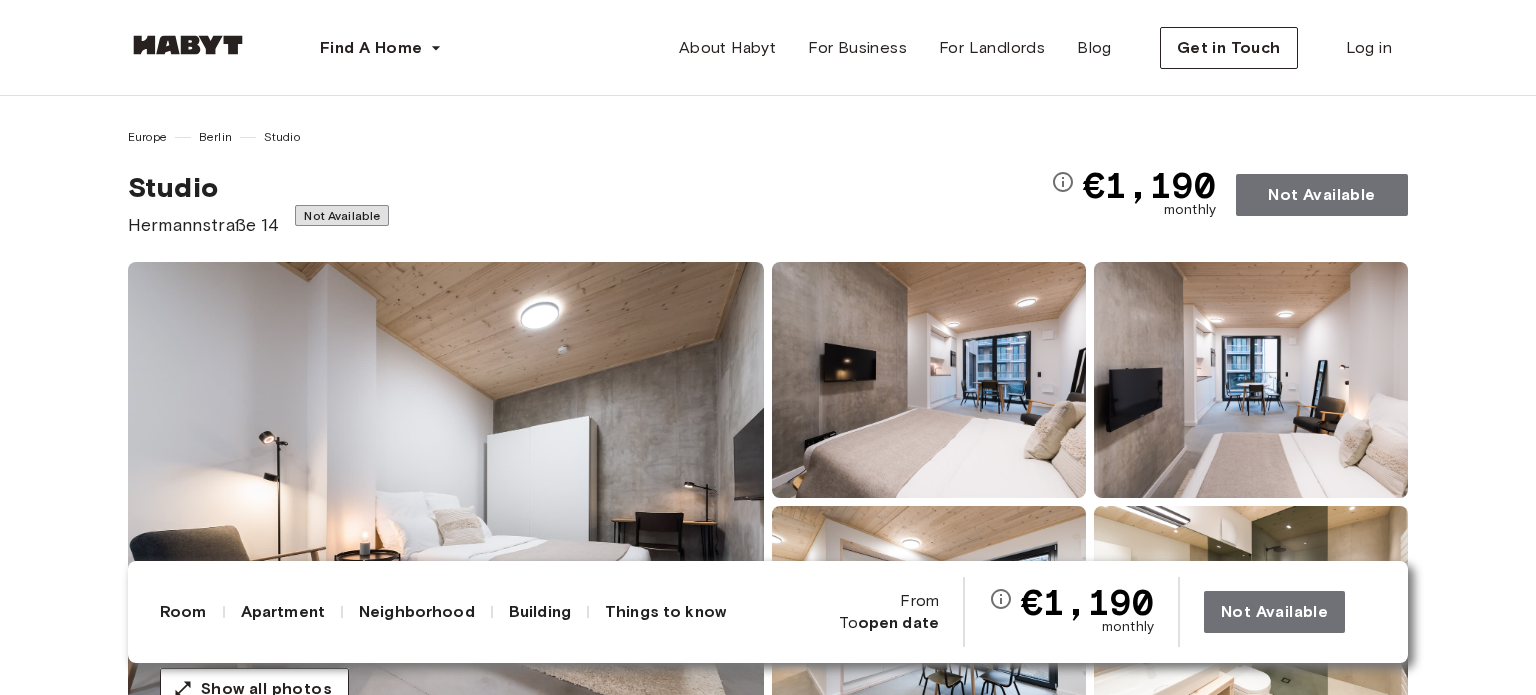 click on "Room Apartment Neighborhood Building Things to know €1,190 monthly From  To  open date Not Available" at bounding box center (768, 612) 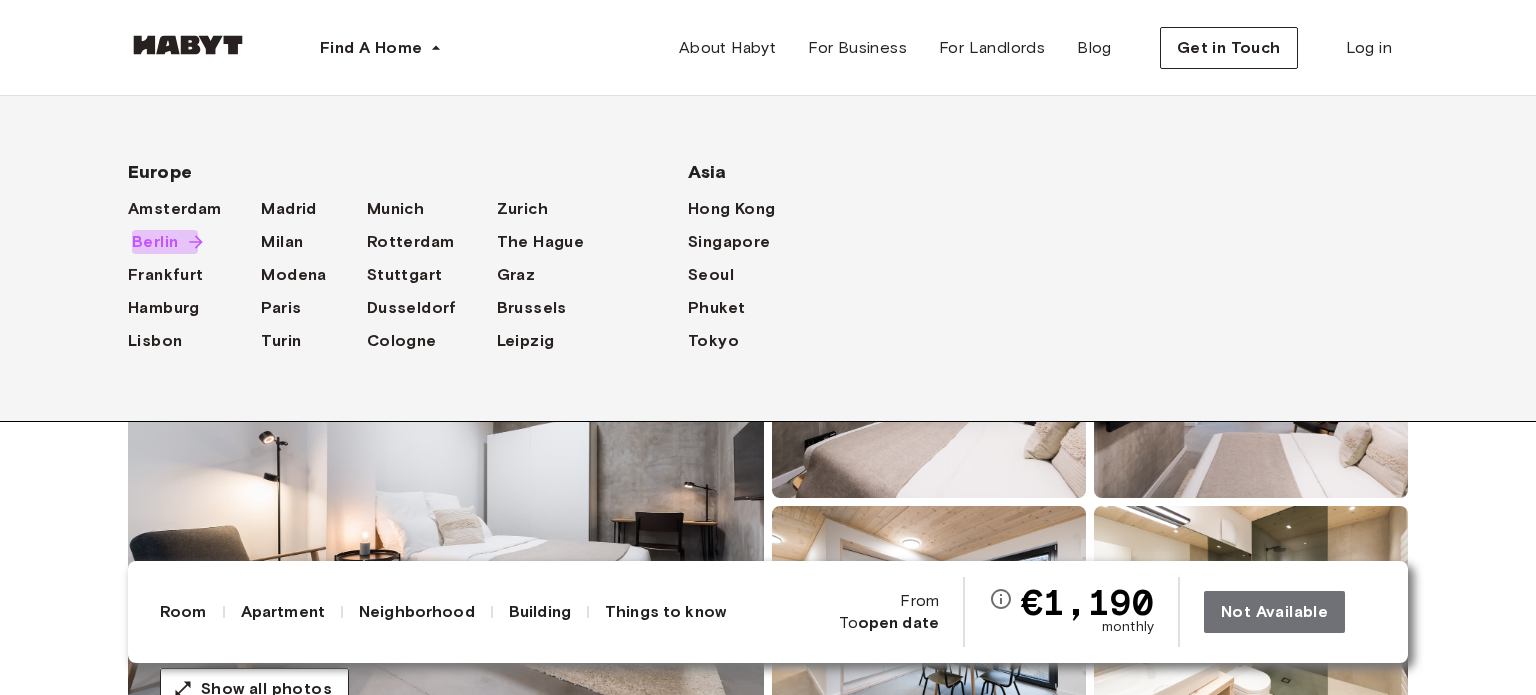 click on "Berlin" at bounding box center [155, 242] 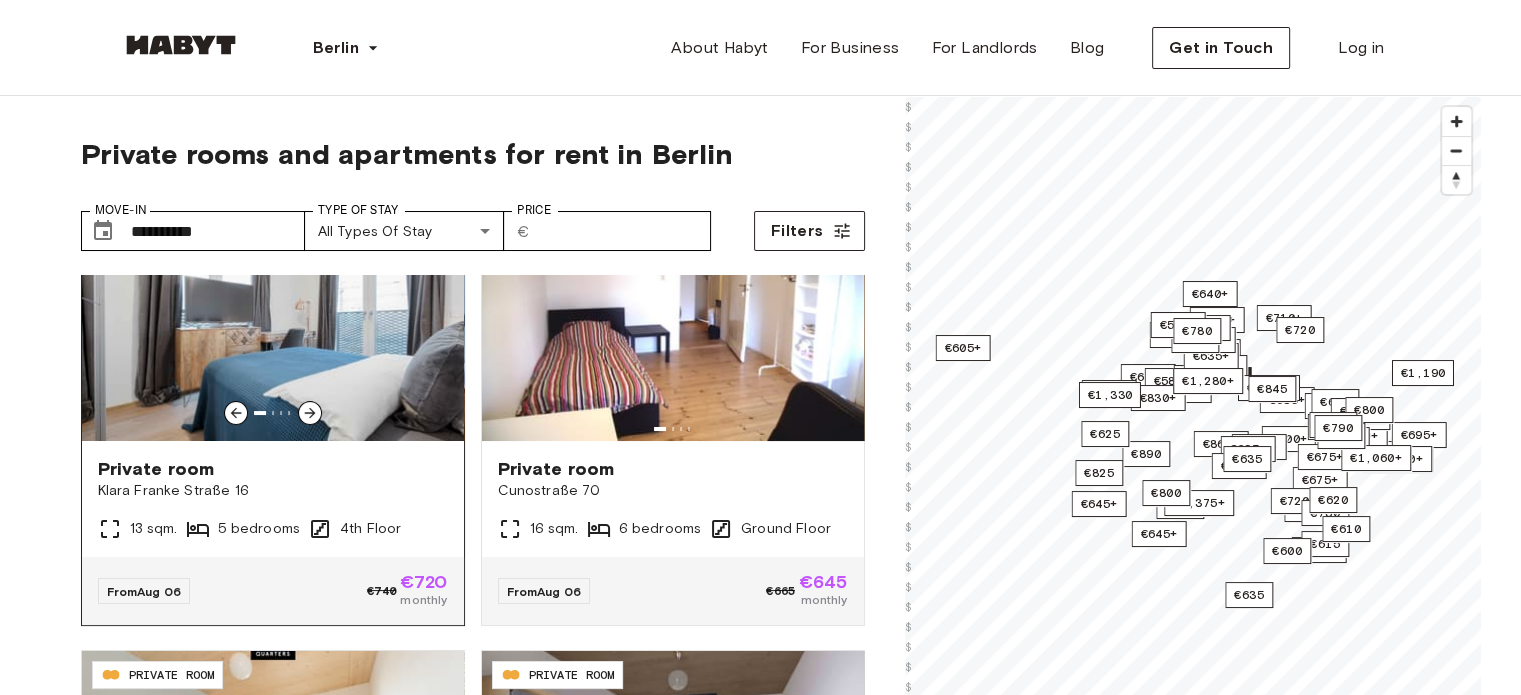 scroll, scrollTop: 82, scrollLeft: 0, axis: vertical 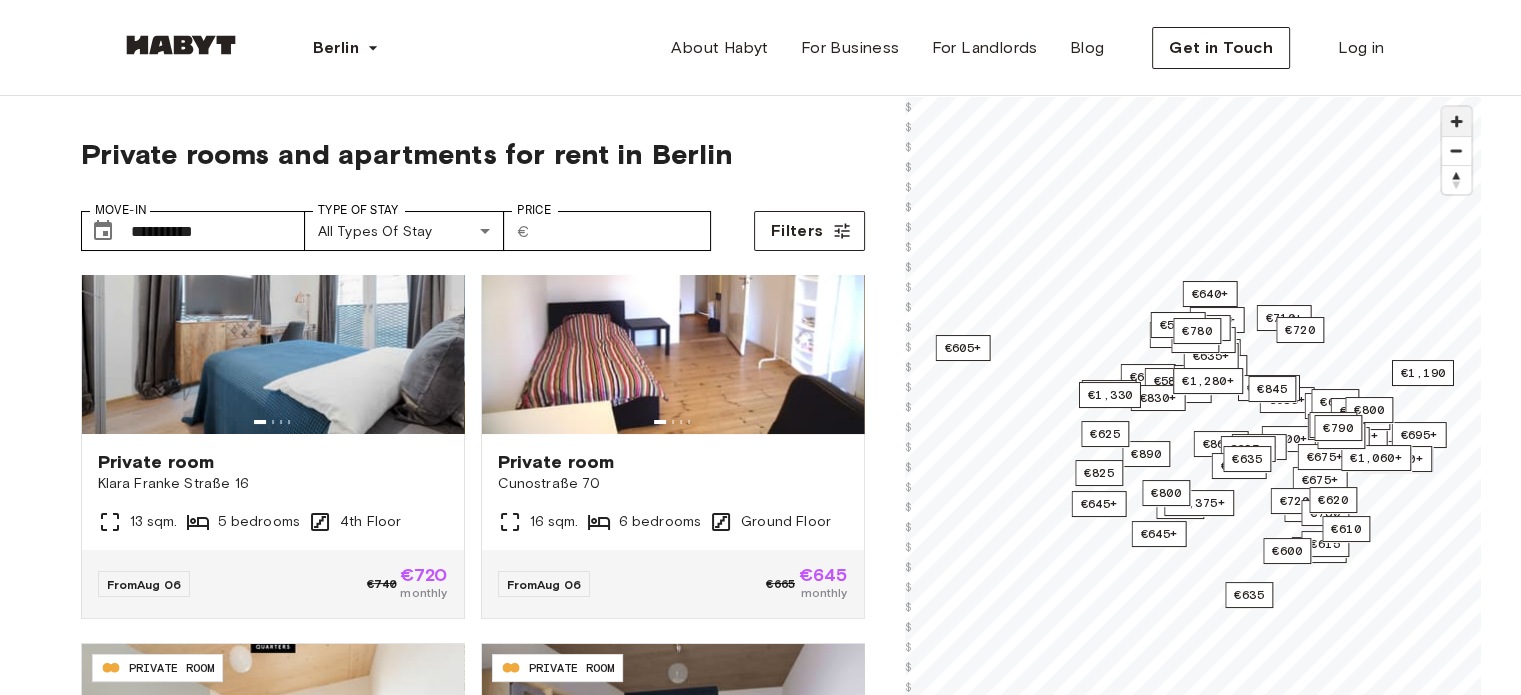 click at bounding box center [1456, 121] 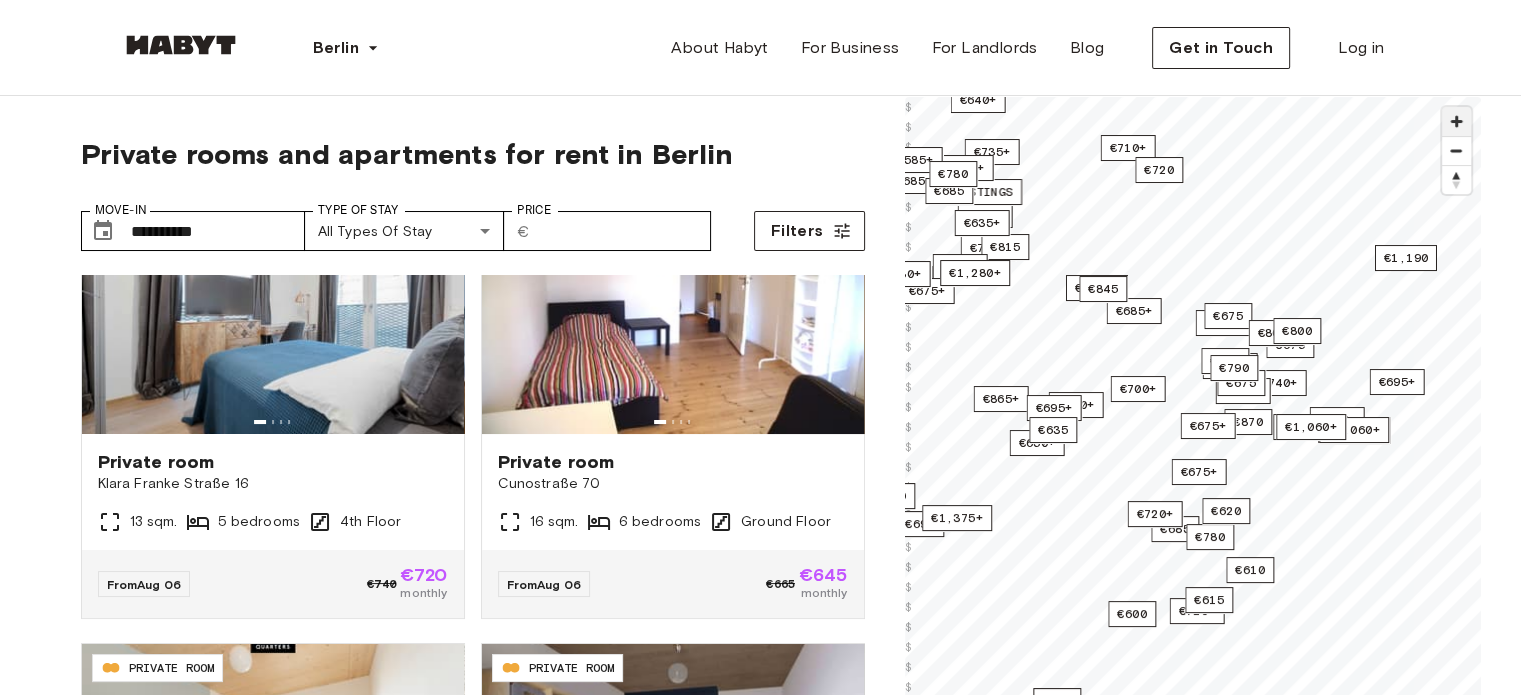 click at bounding box center (1456, 121) 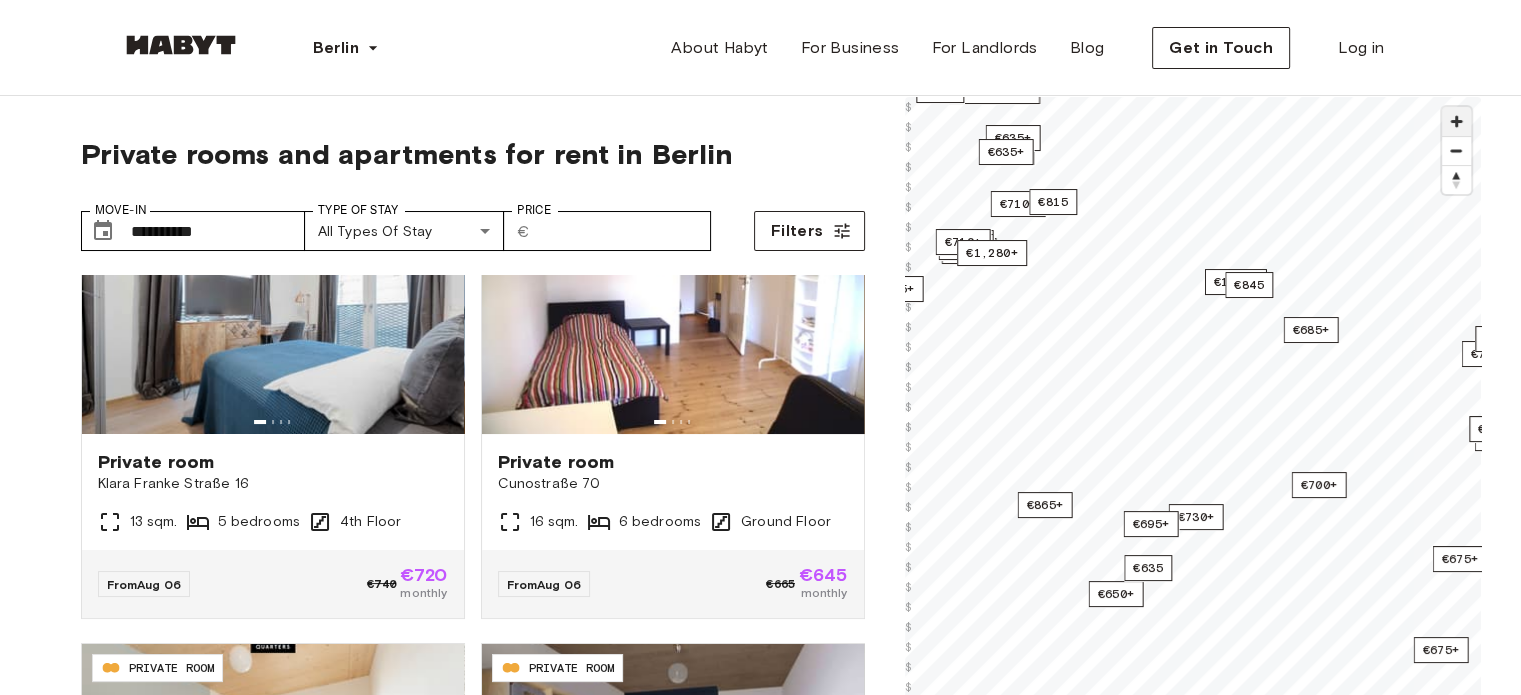 click at bounding box center [1456, 121] 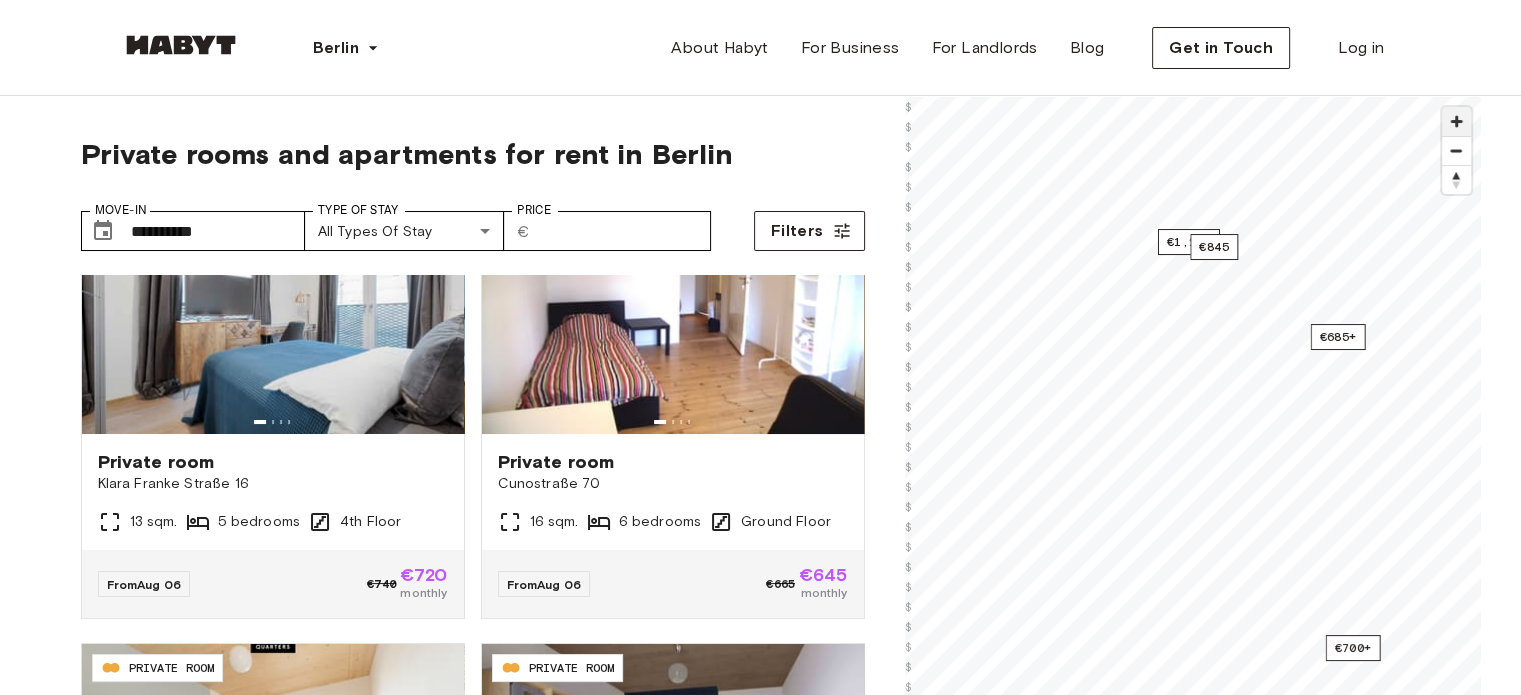 click at bounding box center [1456, 121] 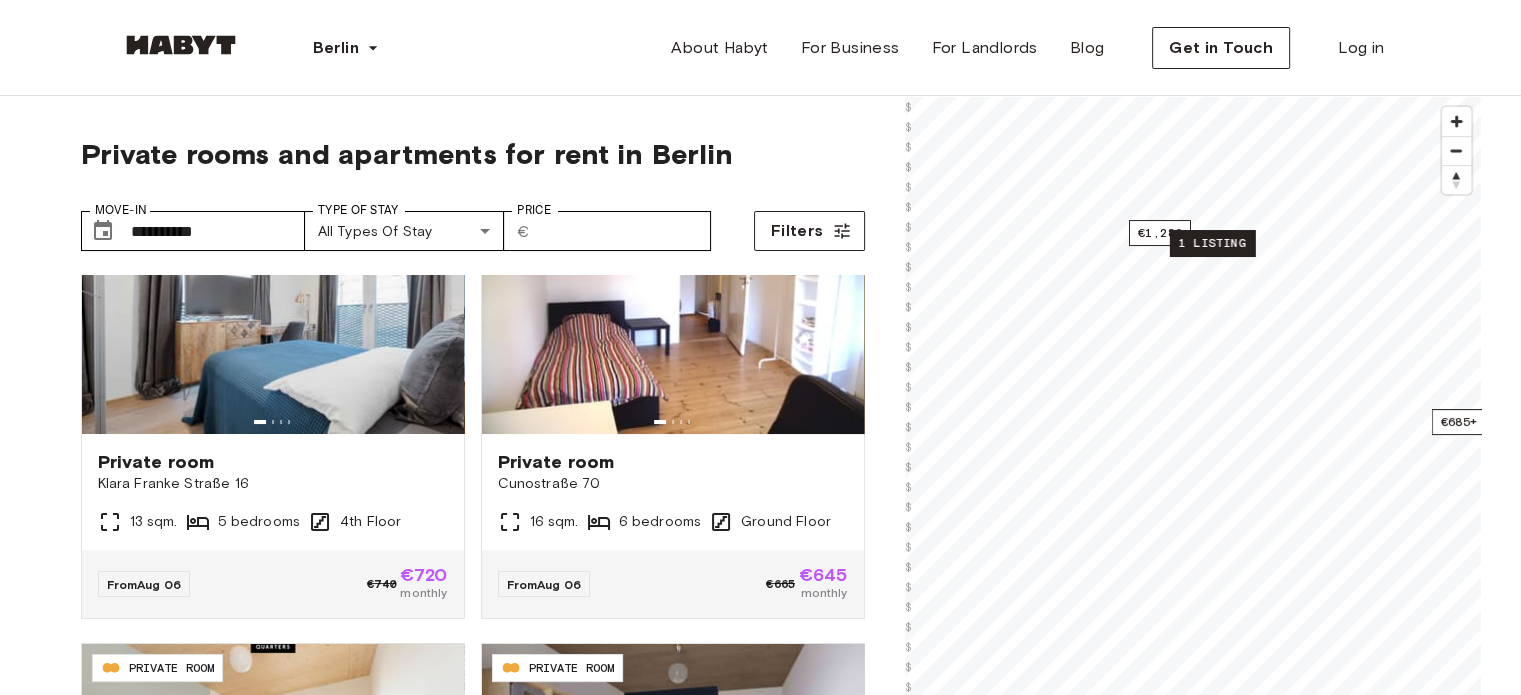click on "1 listing" at bounding box center (1211, 243) 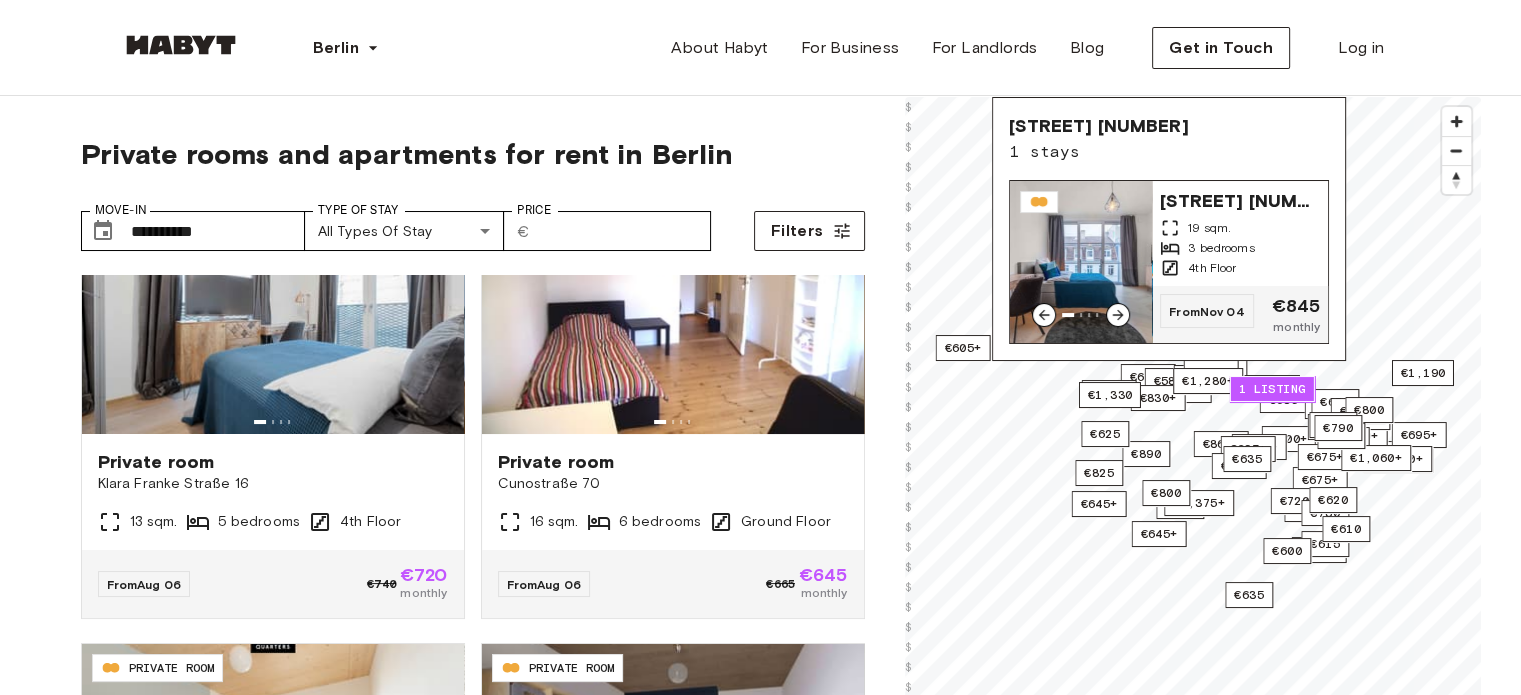 click at bounding box center [1081, 262] 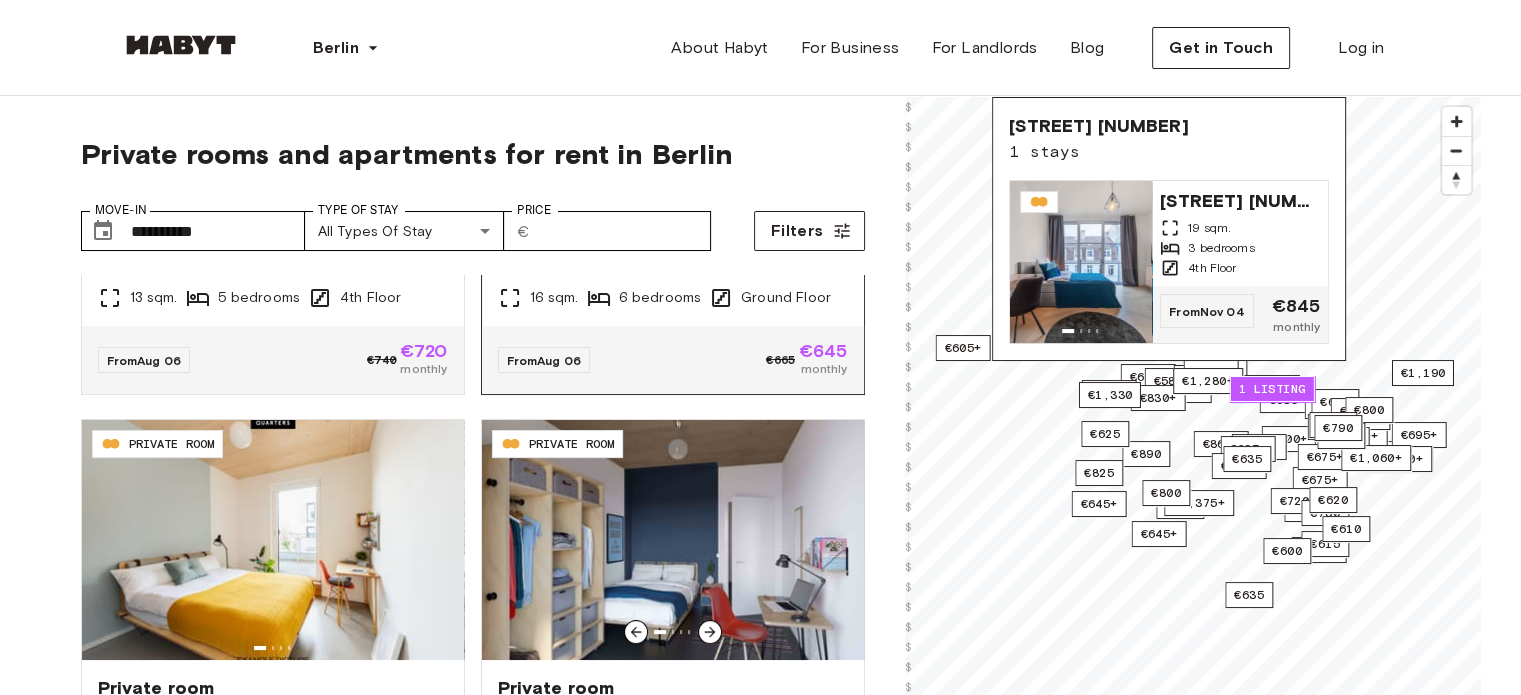 scroll, scrollTop: 404, scrollLeft: 0, axis: vertical 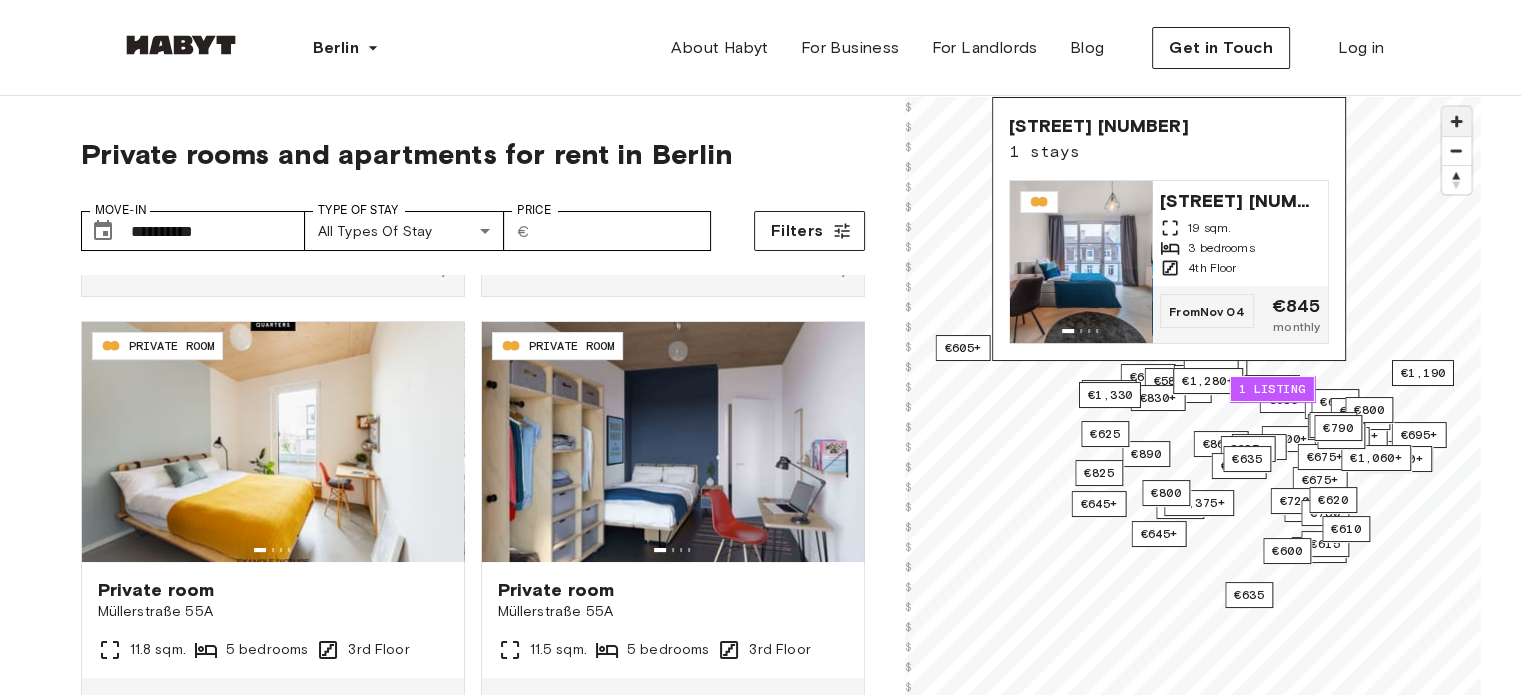 click at bounding box center (1456, 121) 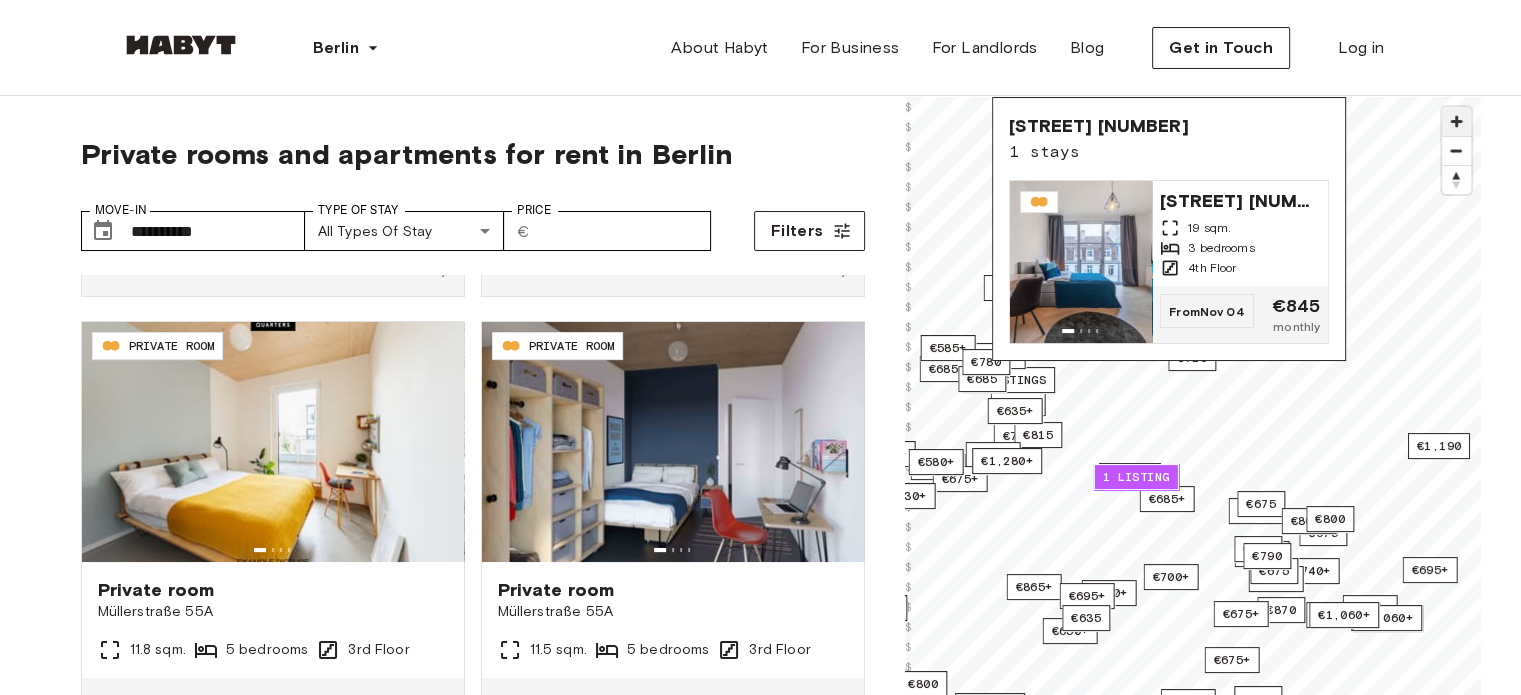 click at bounding box center (1456, 121) 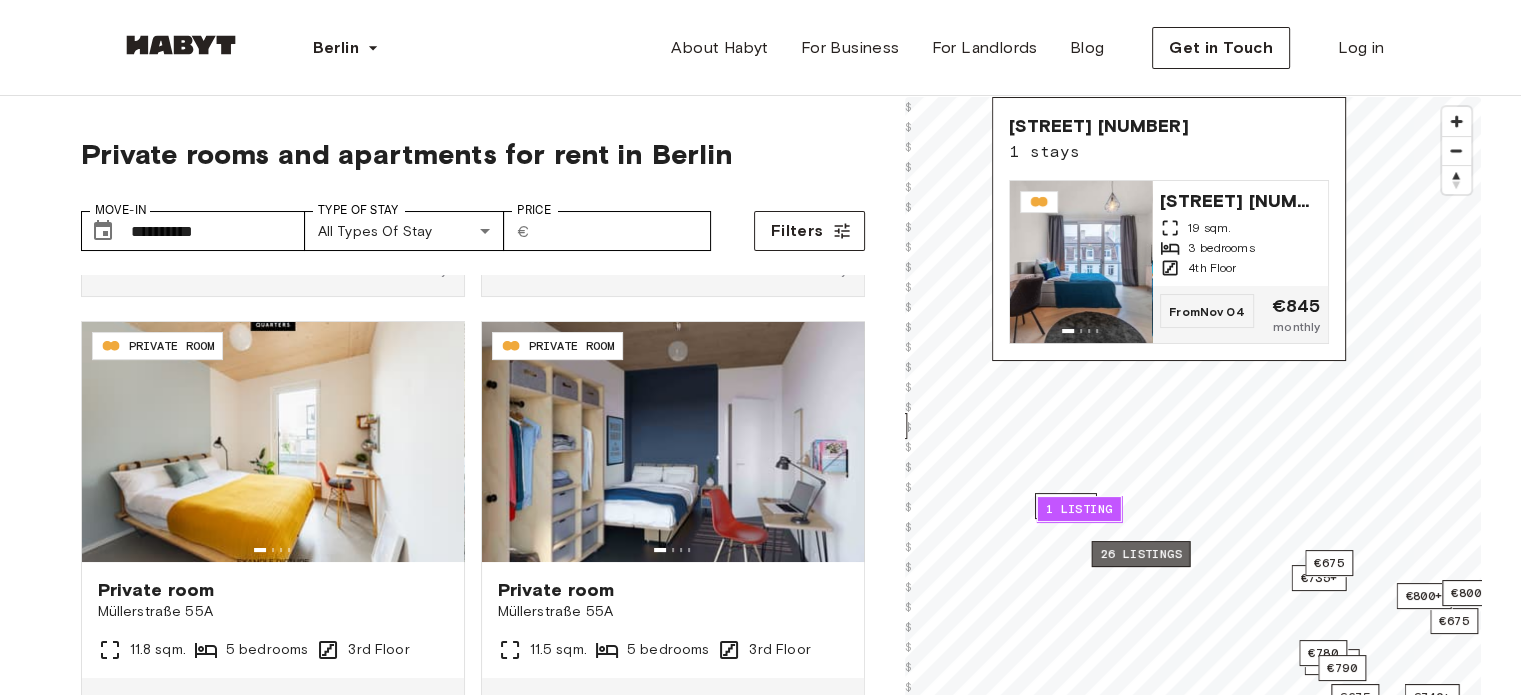 click on "26 listings" at bounding box center (1140, 554) 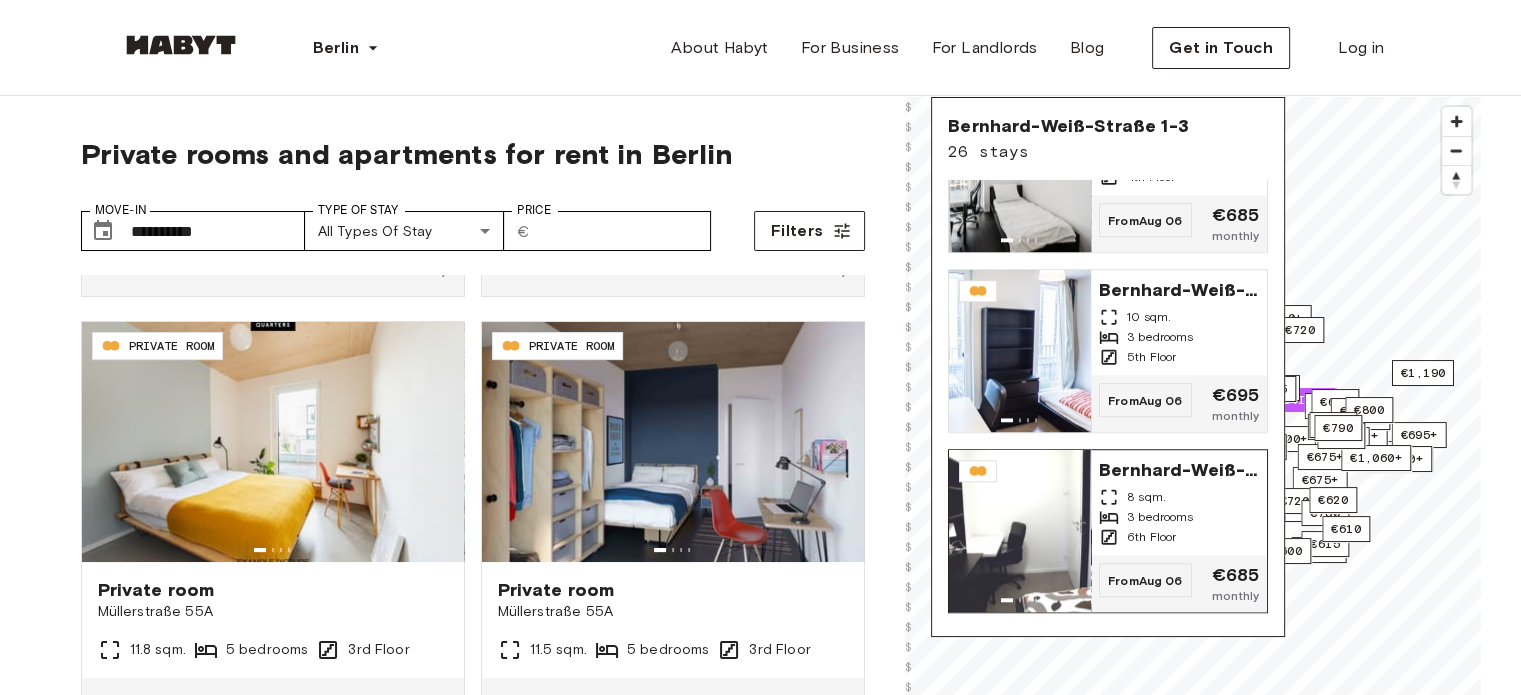 scroll, scrollTop: 2452, scrollLeft: 0, axis: vertical 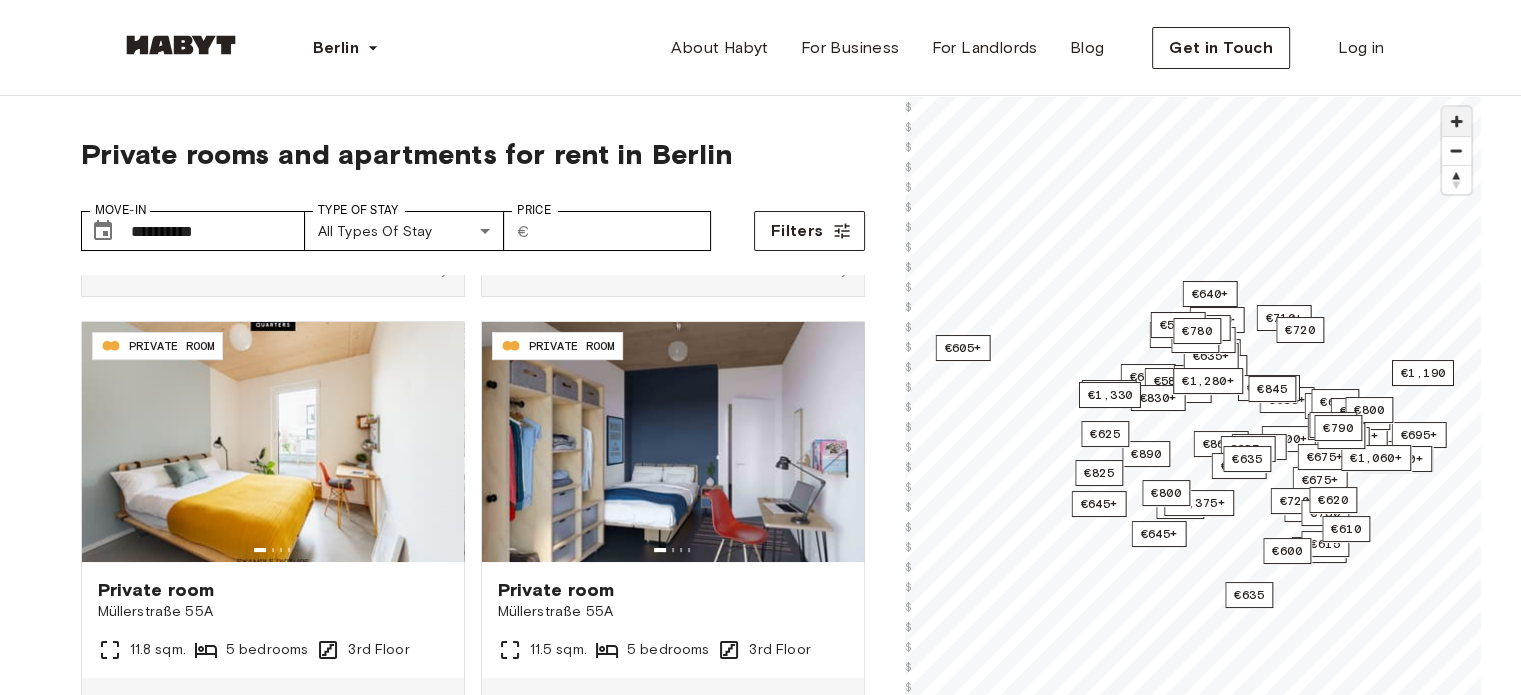 click at bounding box center (1456, 121) 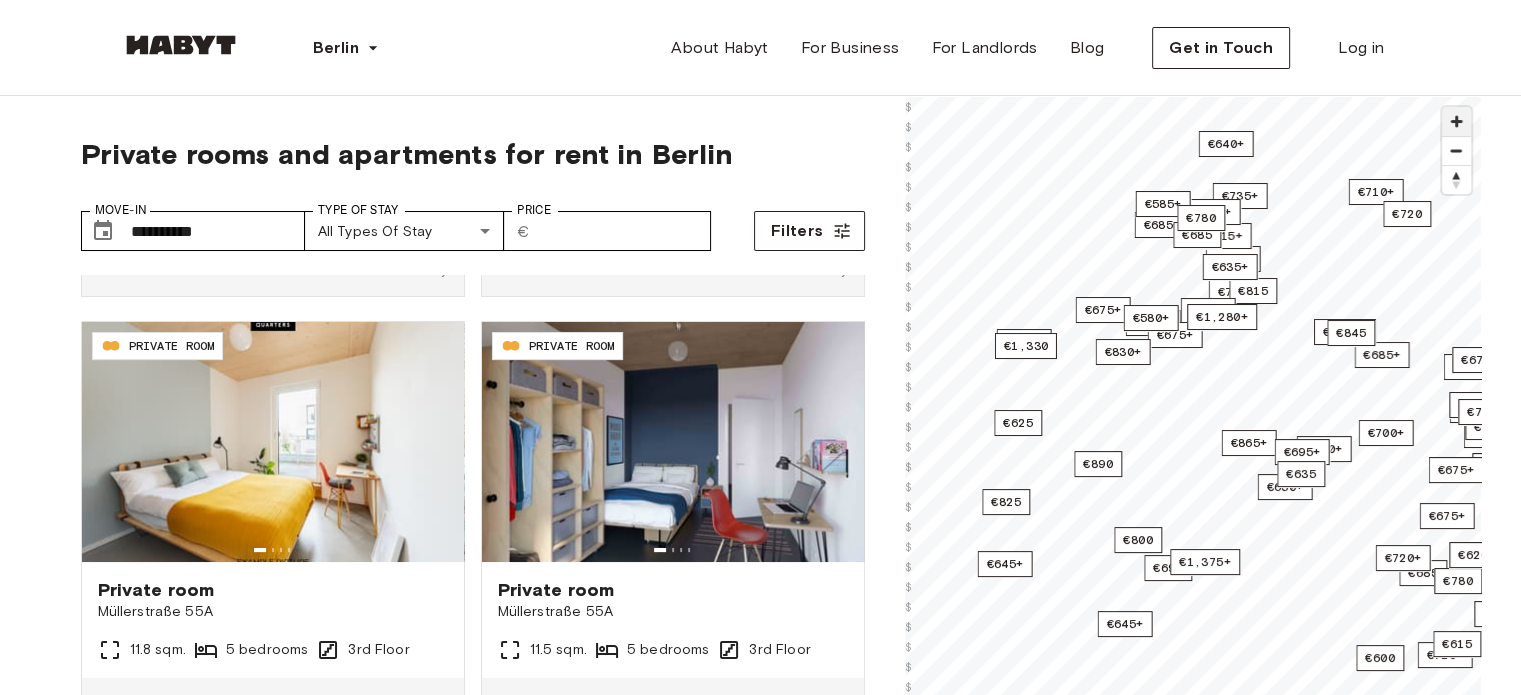 click at bounding box center [1456, 121] 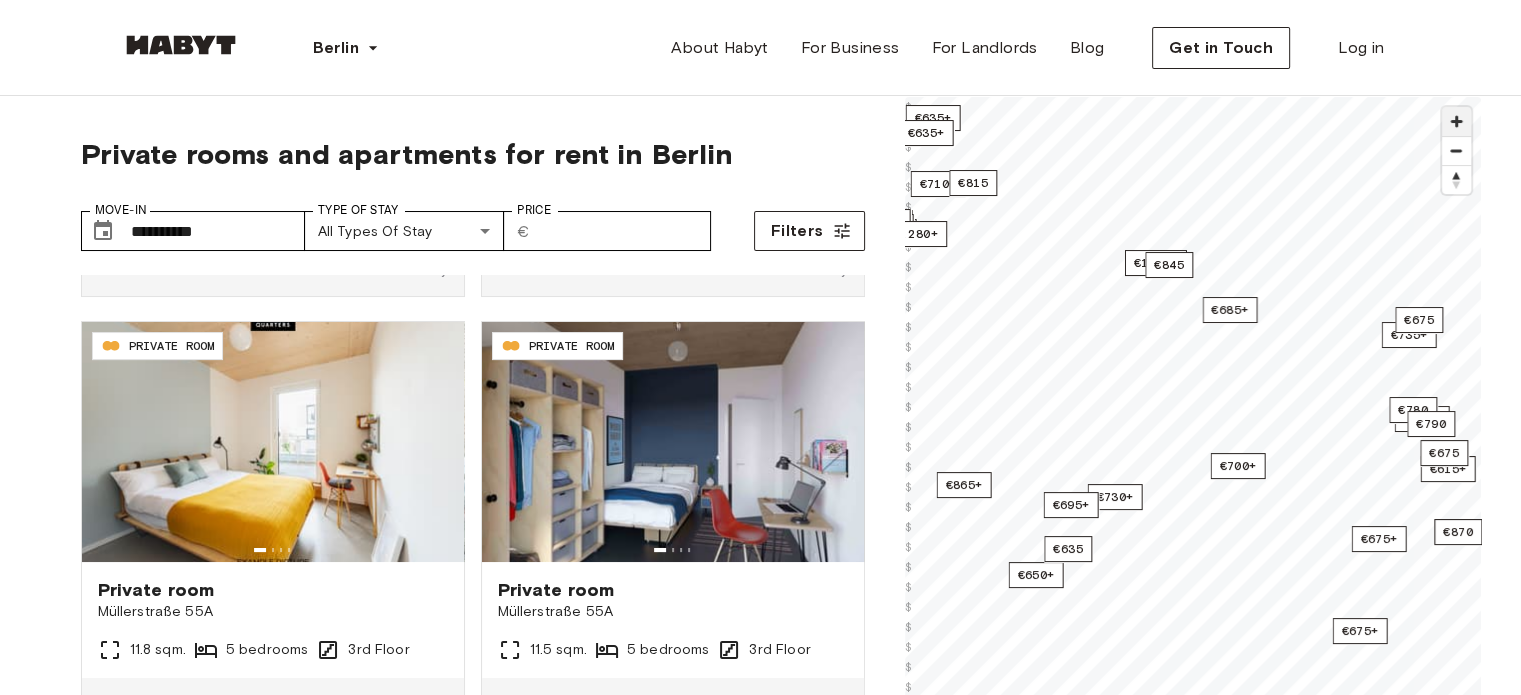 click at bounding box center (1456, 121) 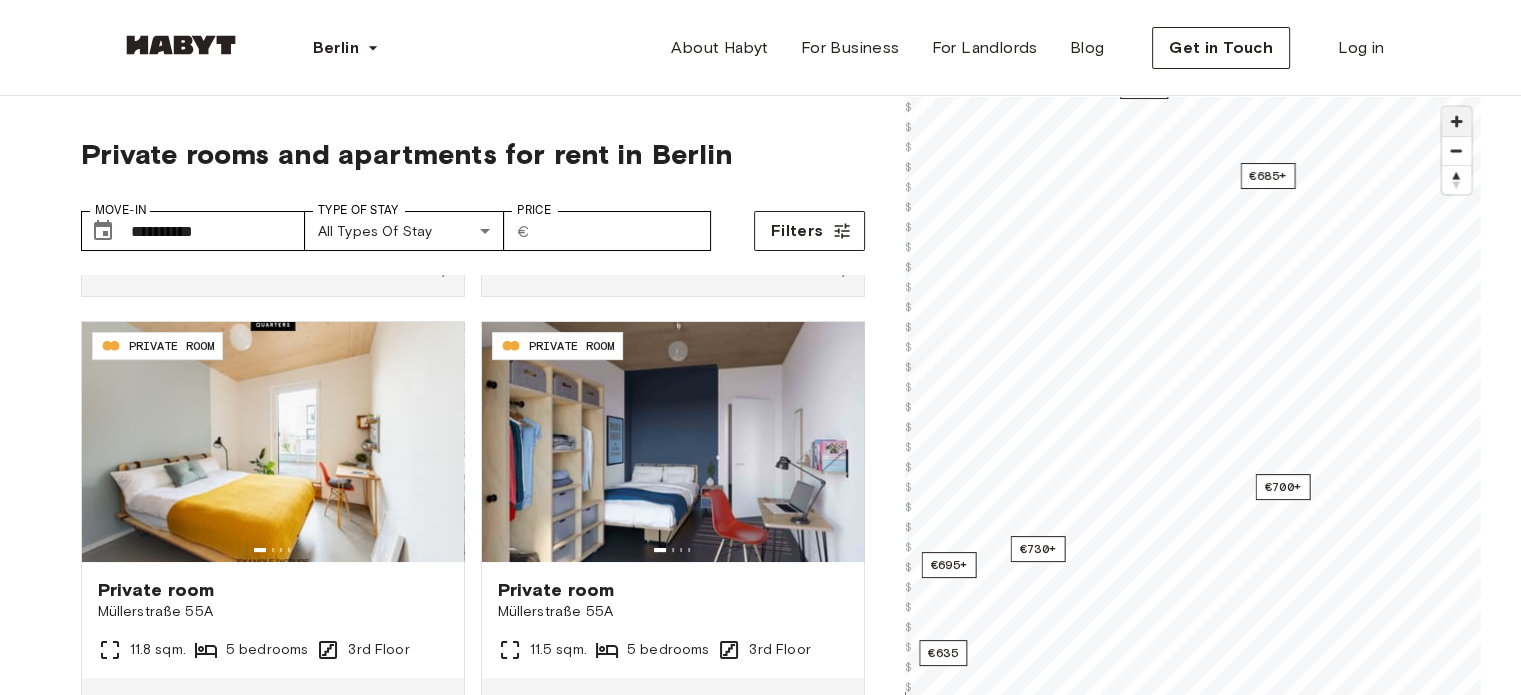 click at bounding box center (1456, 121) 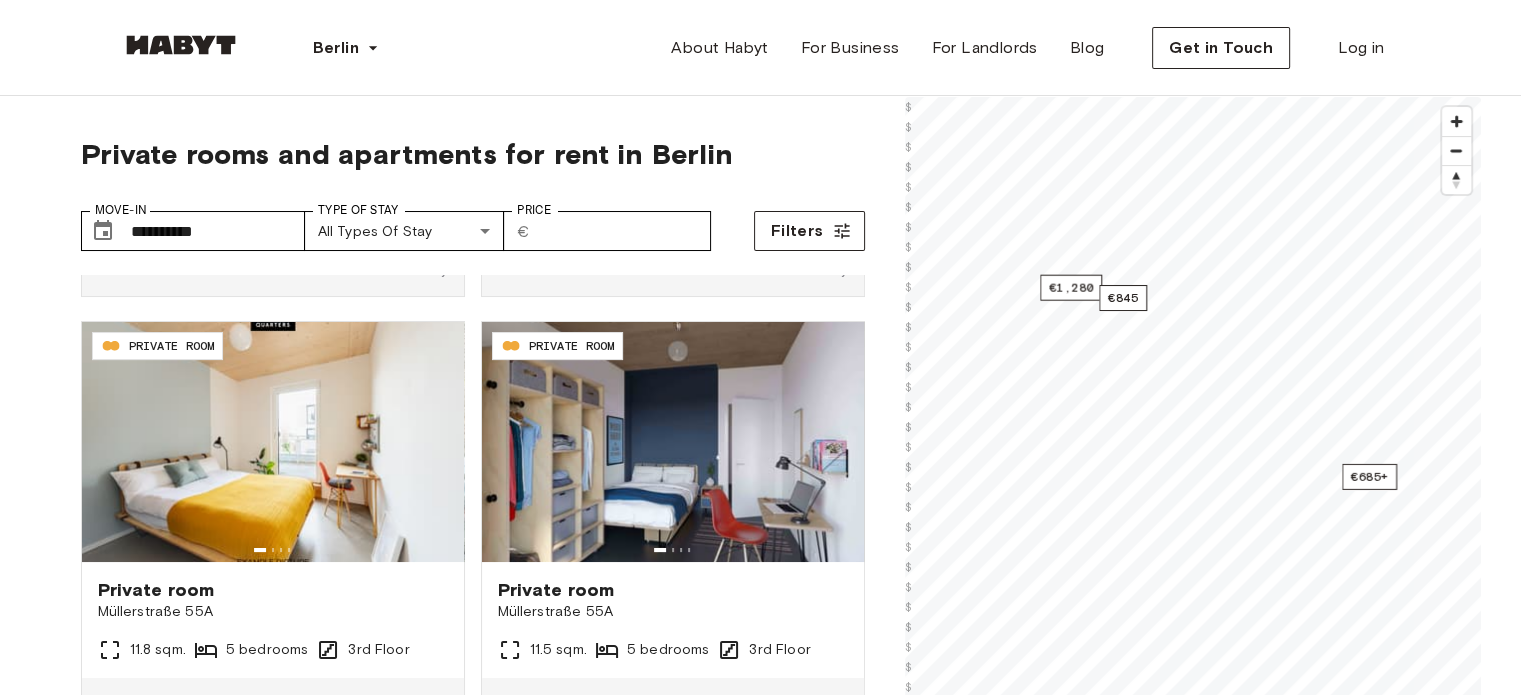 click on "**********" at bounding box center [760, 2355] 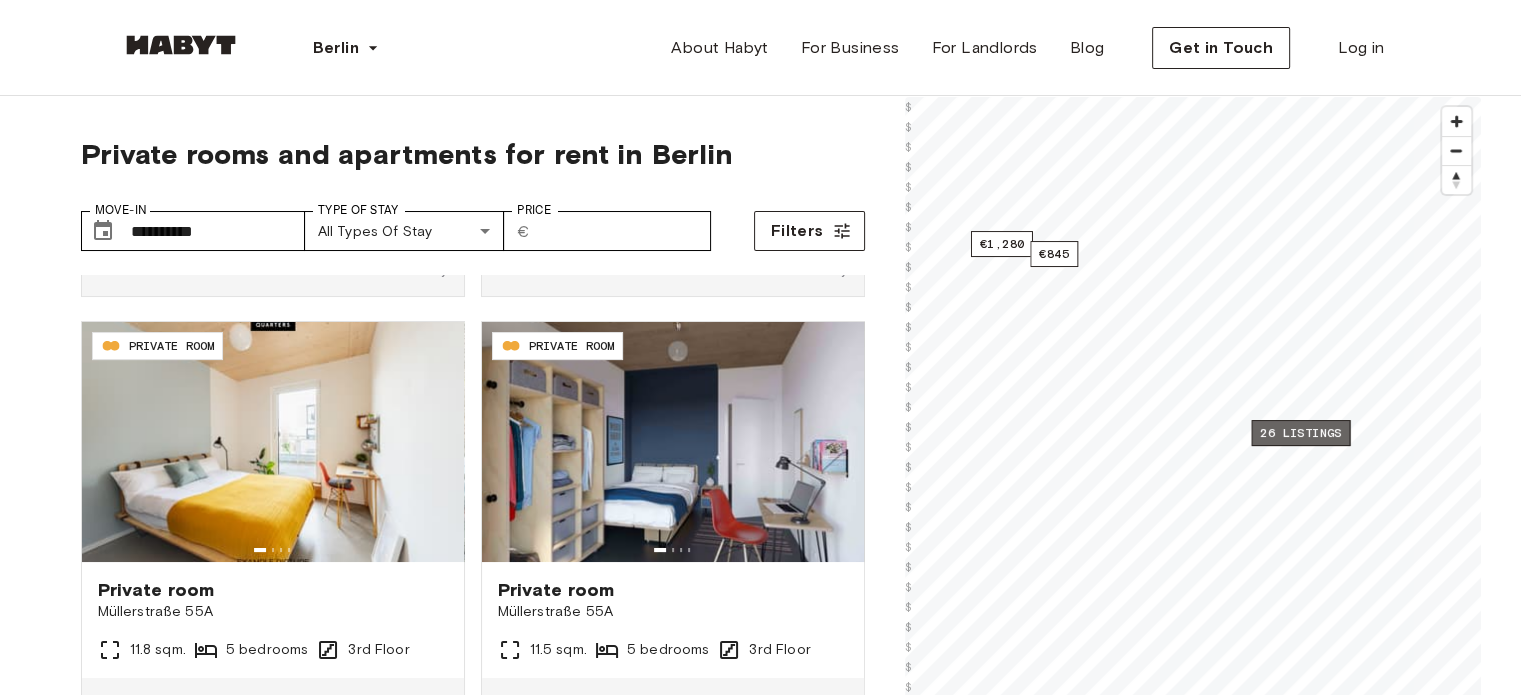 click on "26 listings" at bounding box center (1300, 433) 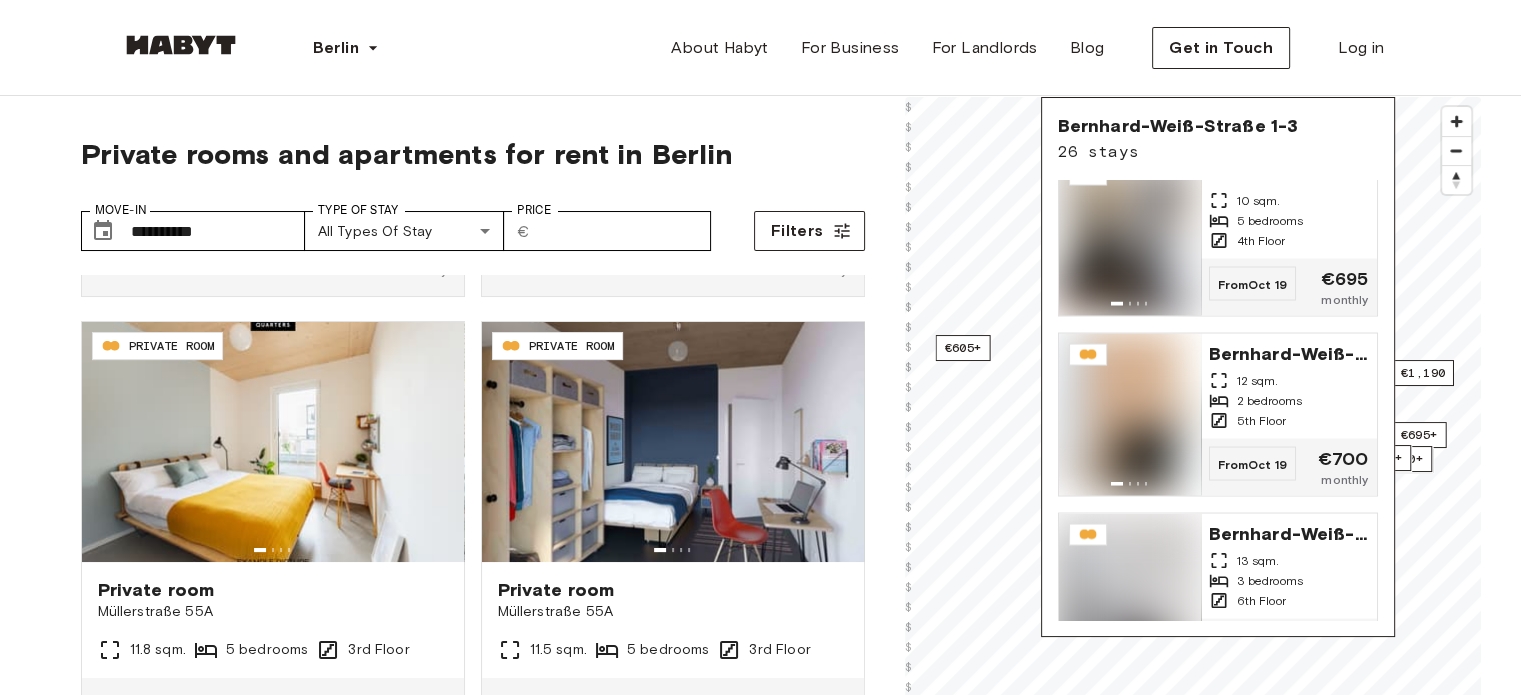 scroll, scrollTop: 4212, scrollLeft: 0, axis: vertical 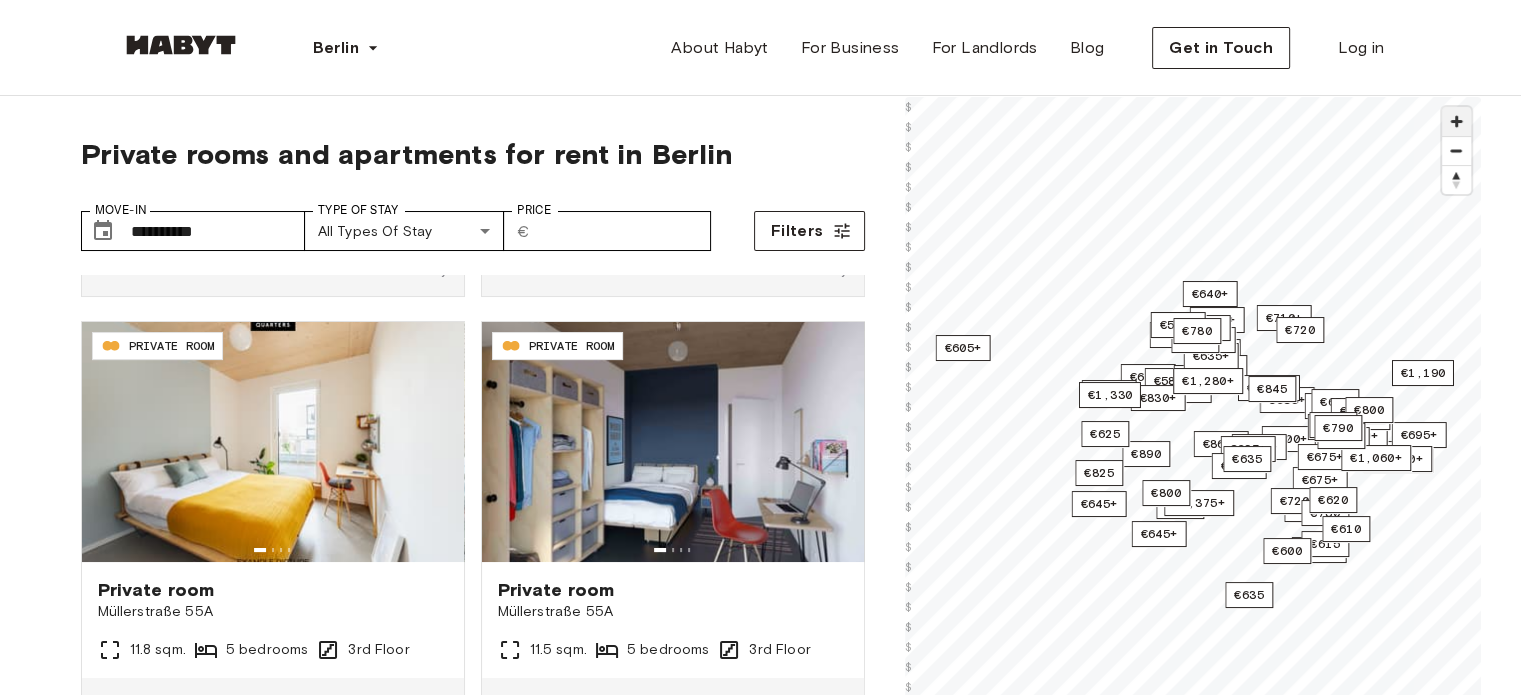 click at bounding box center (1456, 121) 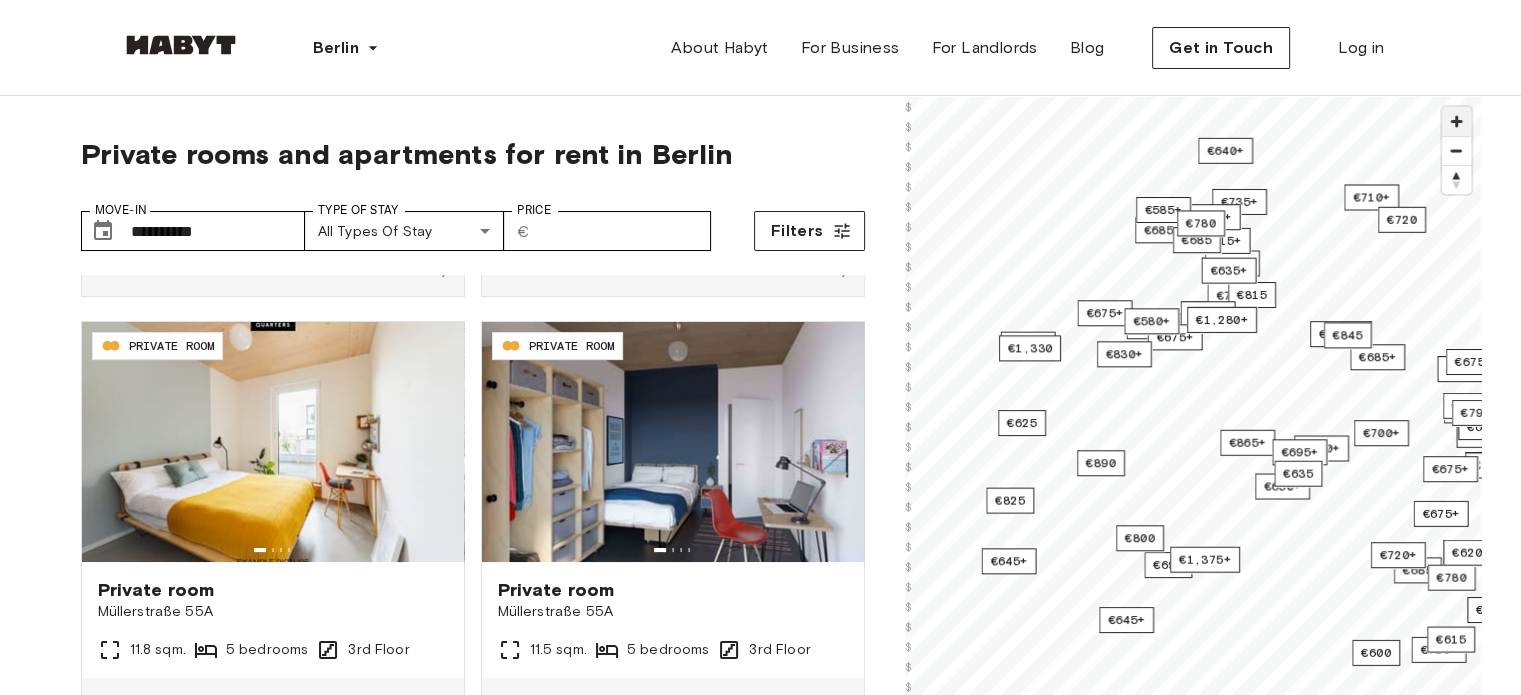 click at bounding box center [1456, 121] 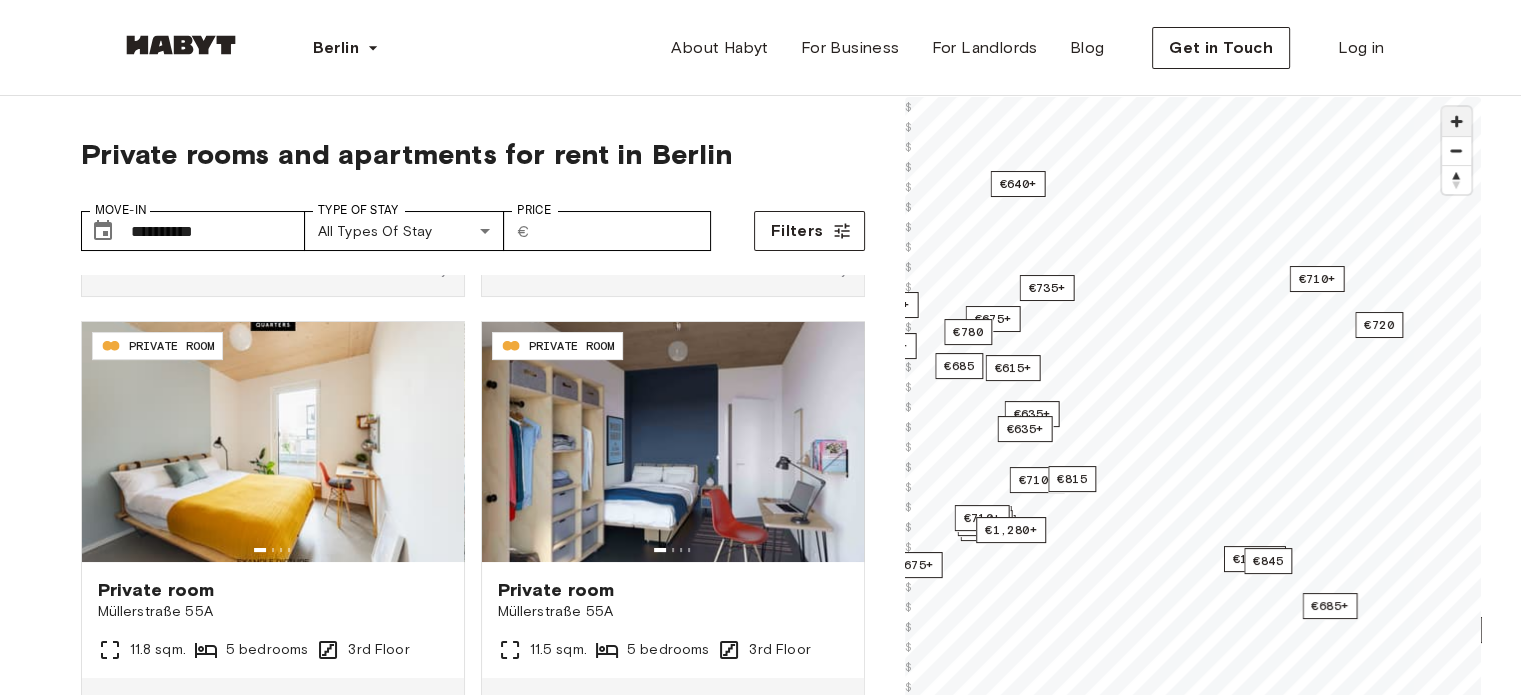 click at bounding box center (1456, 121) 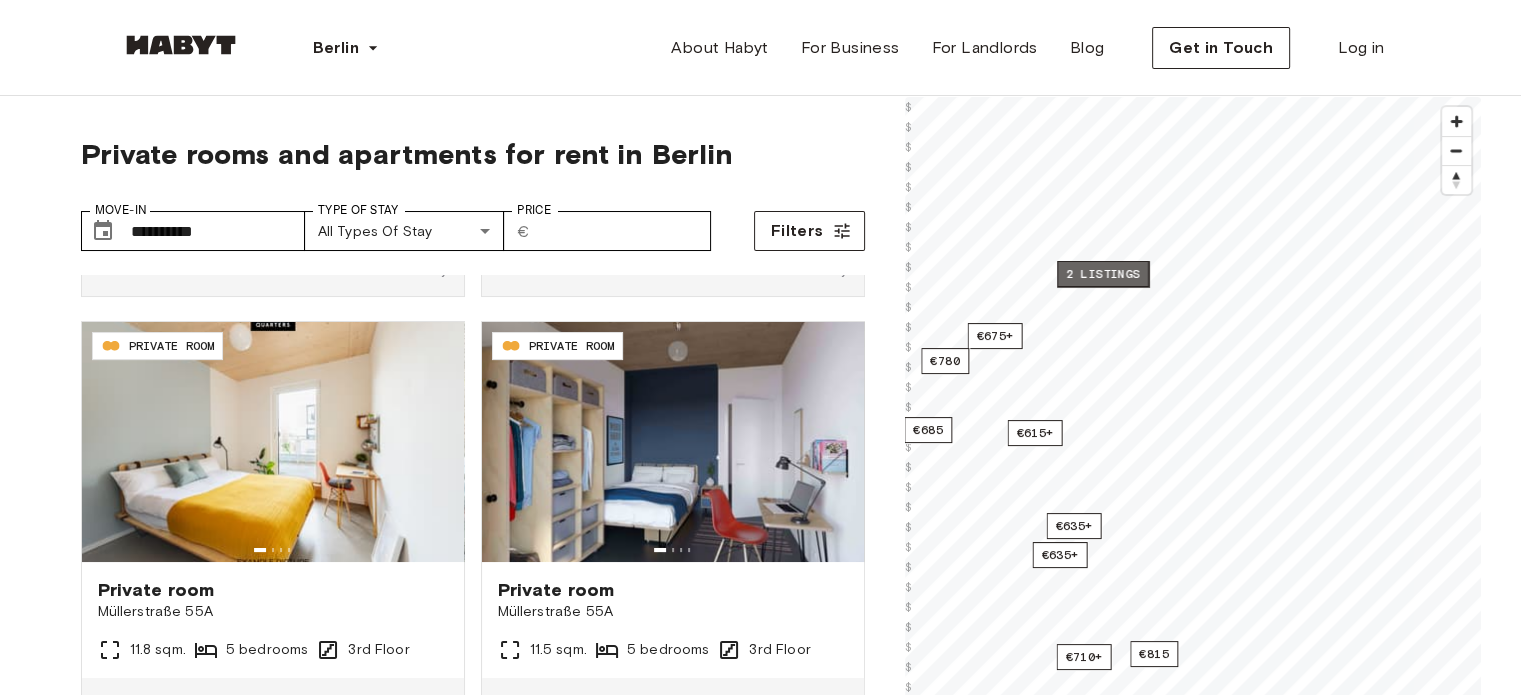 click on "2 listings" at bounding box center [1103, 274] 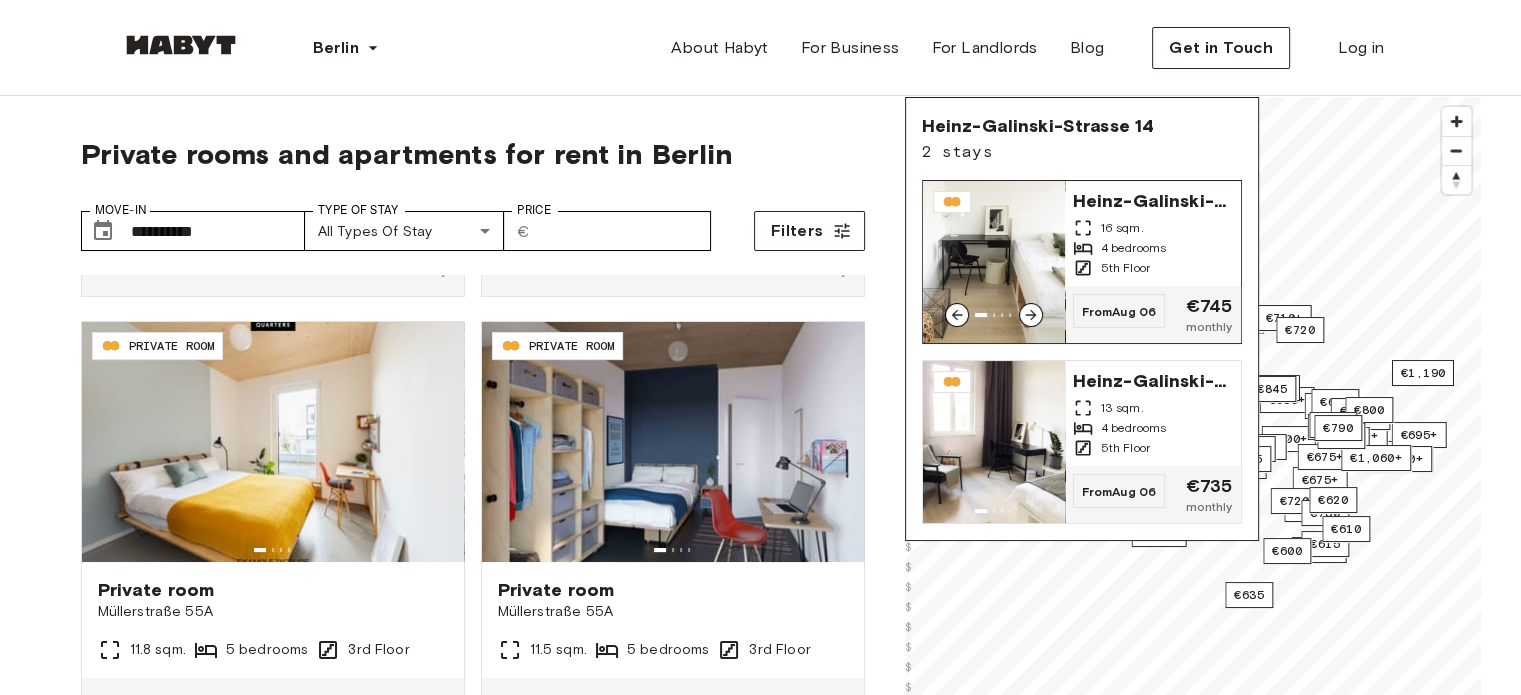 click at bounding box center (994, 262) 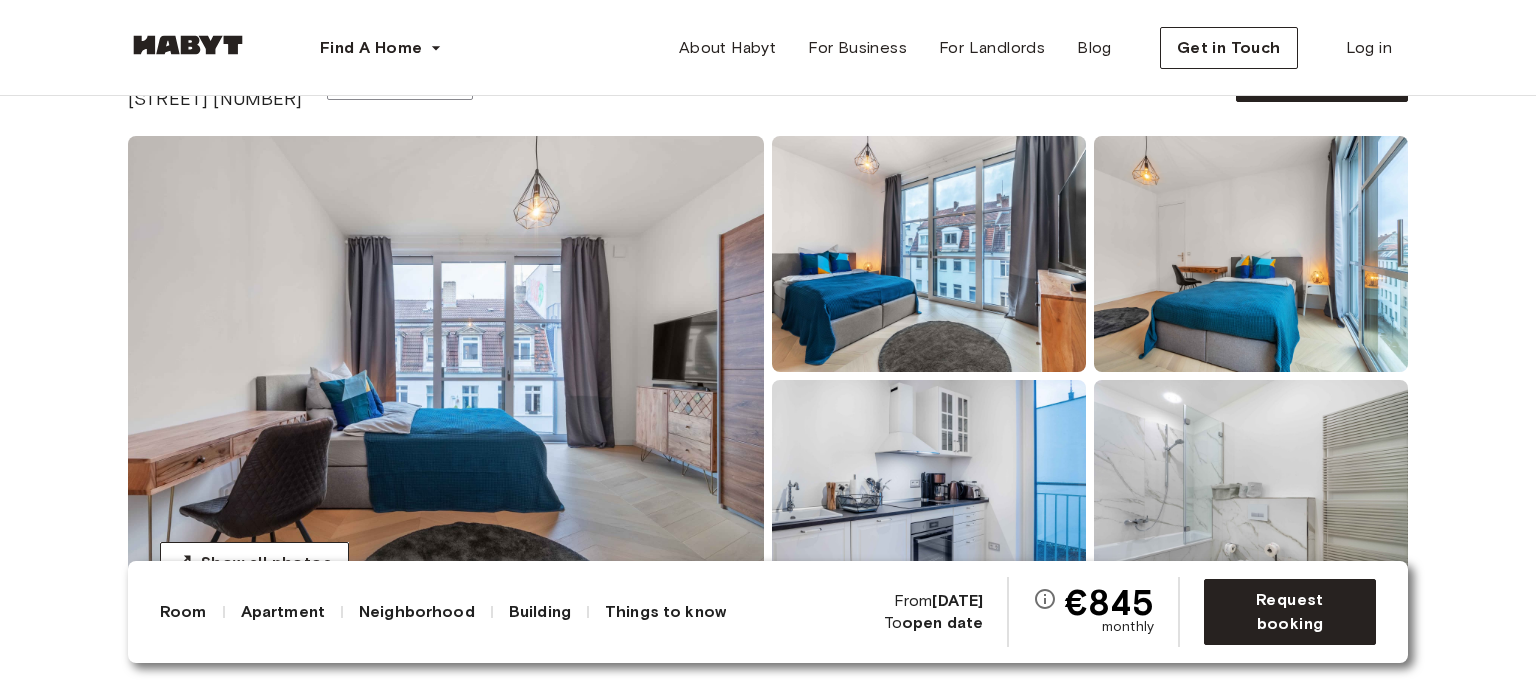 scroll, scrollTop: 126, scrollLeft: 0, axis: vertical 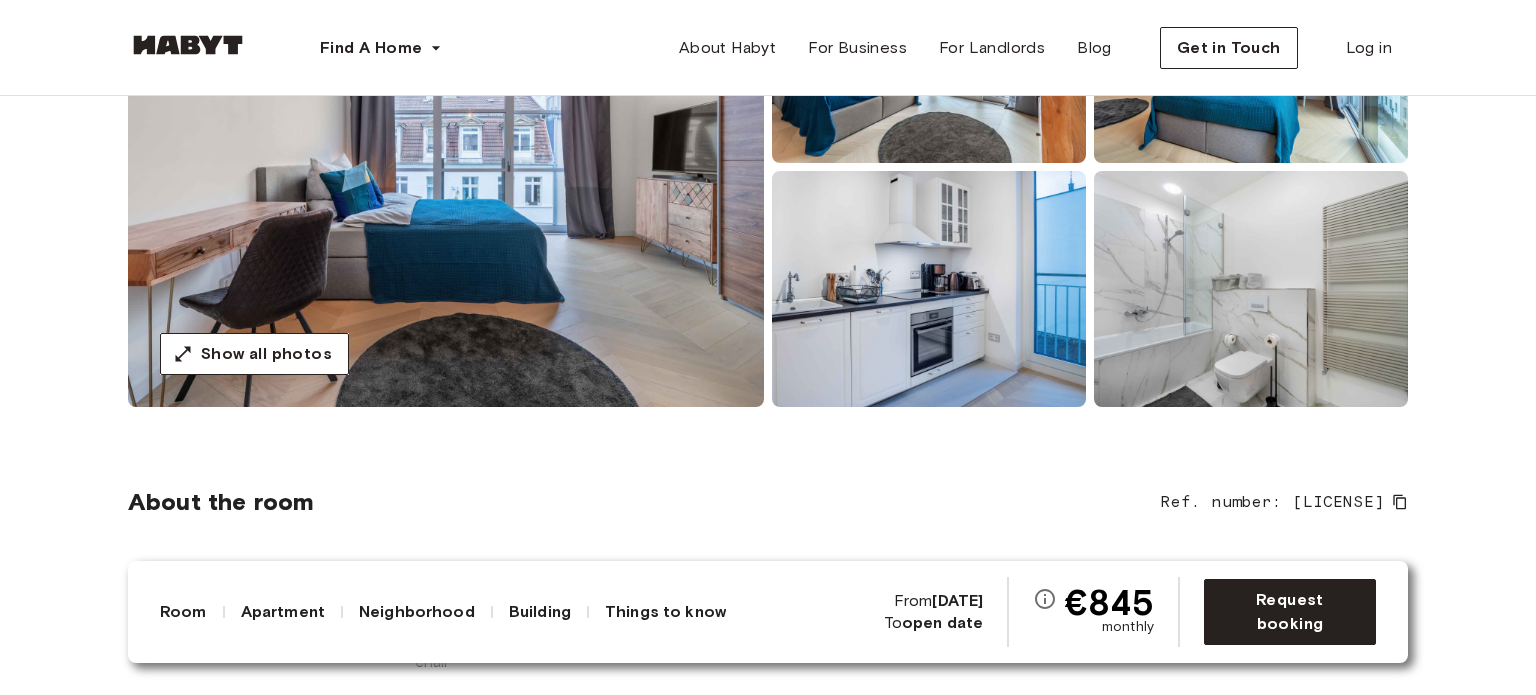 click at bounding box center (929, 289) 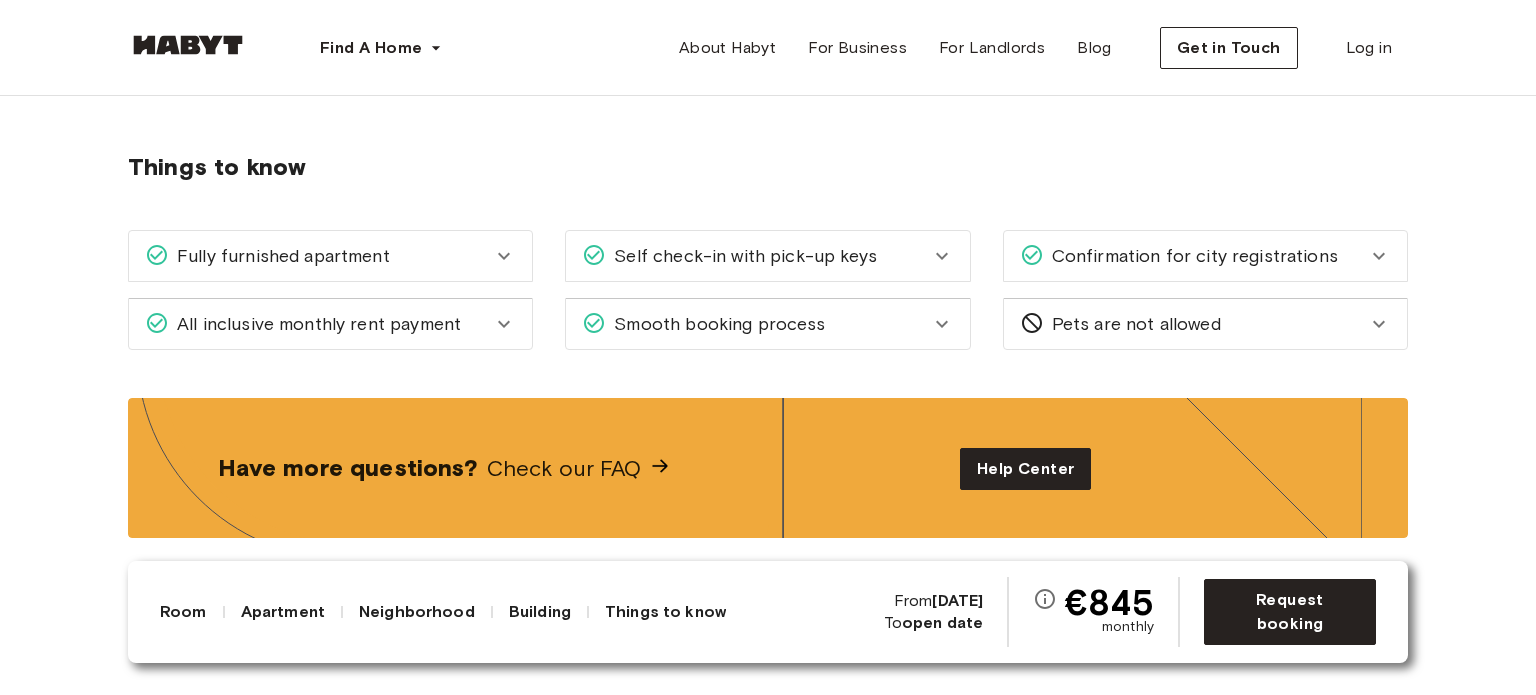 scroll, scrollTop: 2580, scrollLeft: 0, axis: vertical 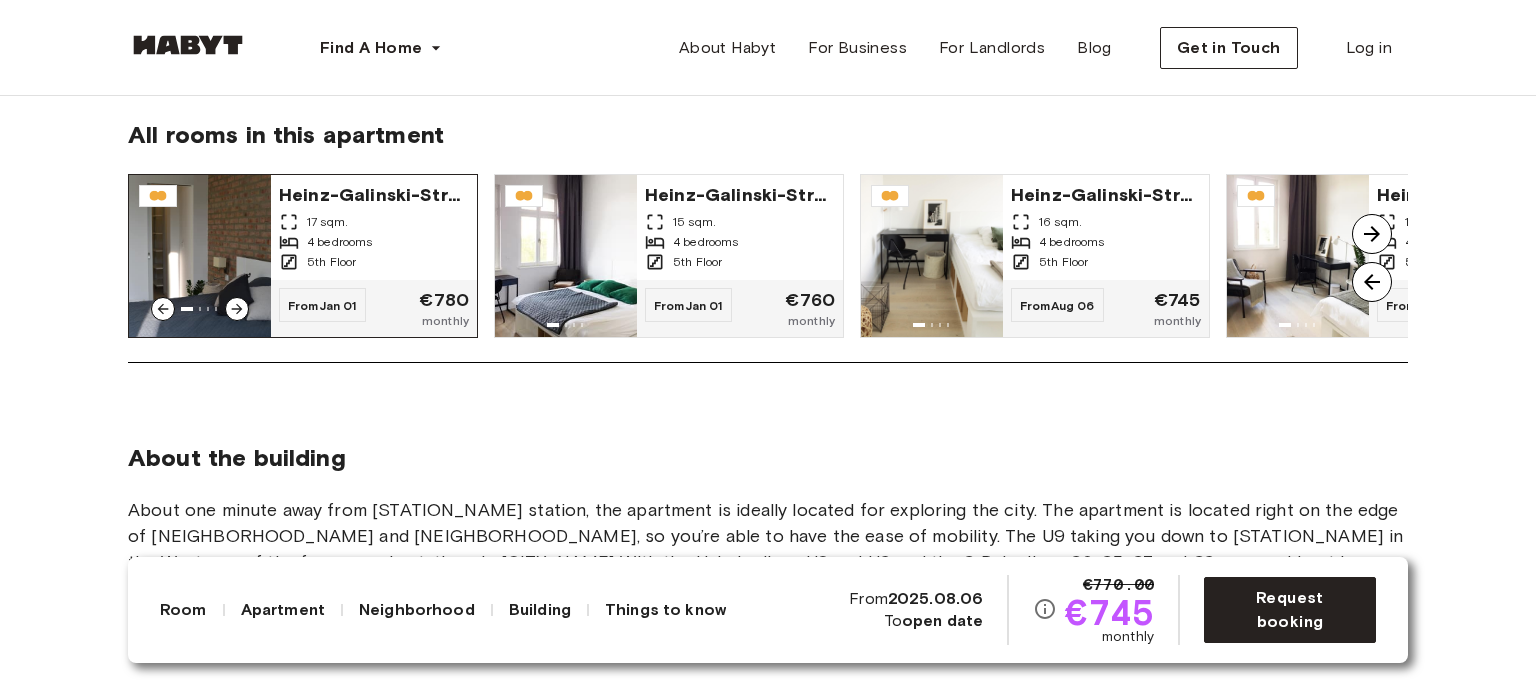 click on "17 sqm." at bounding box center [374, 222] 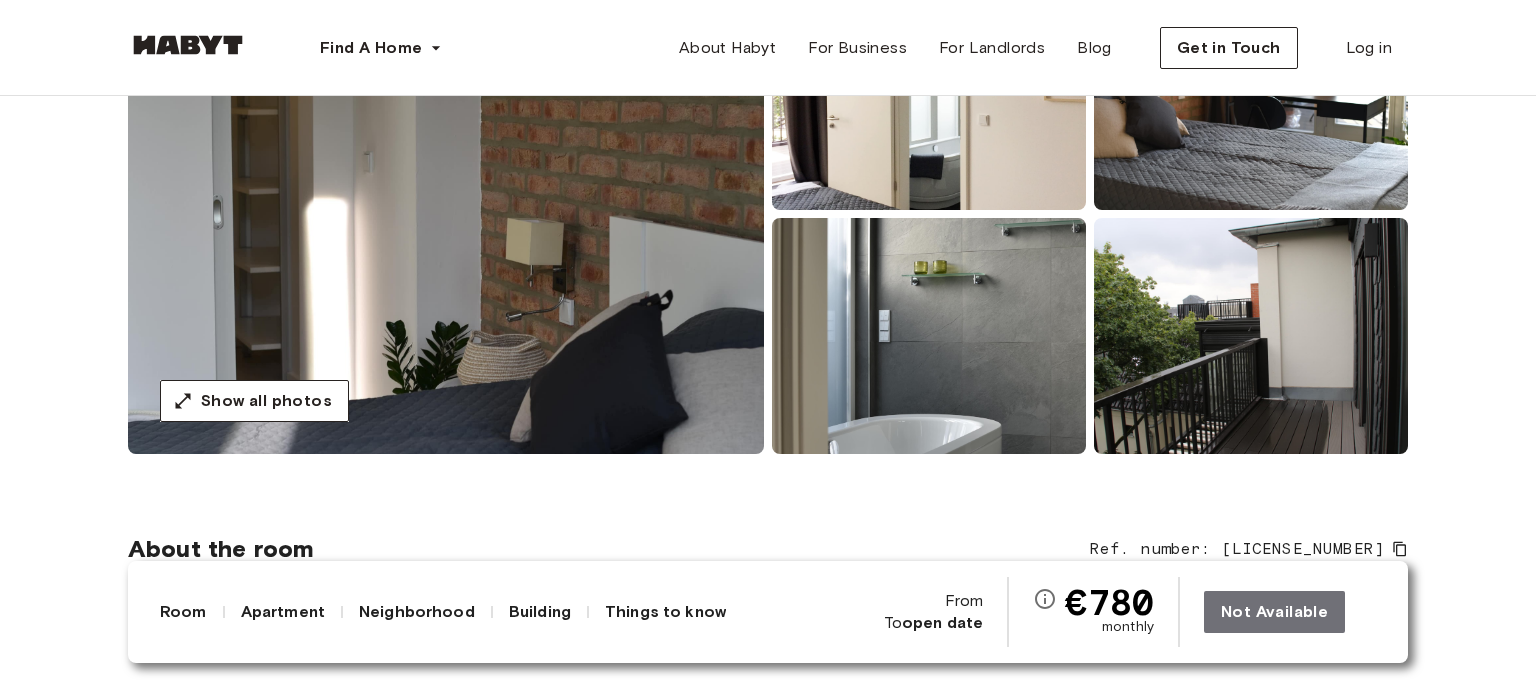 scroll, scrollTop: 536, scrollLeft: 0, axis: vertical 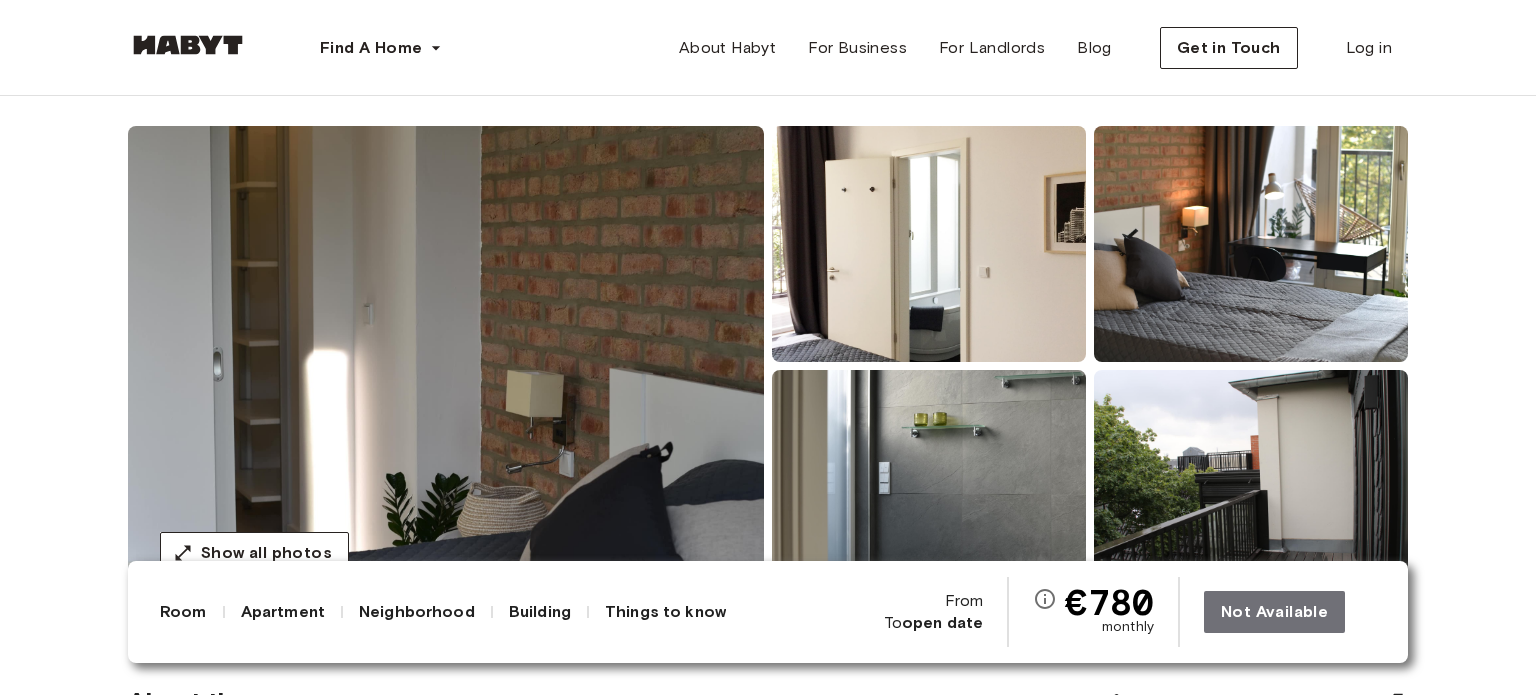 click at bounding box center [446, 366] 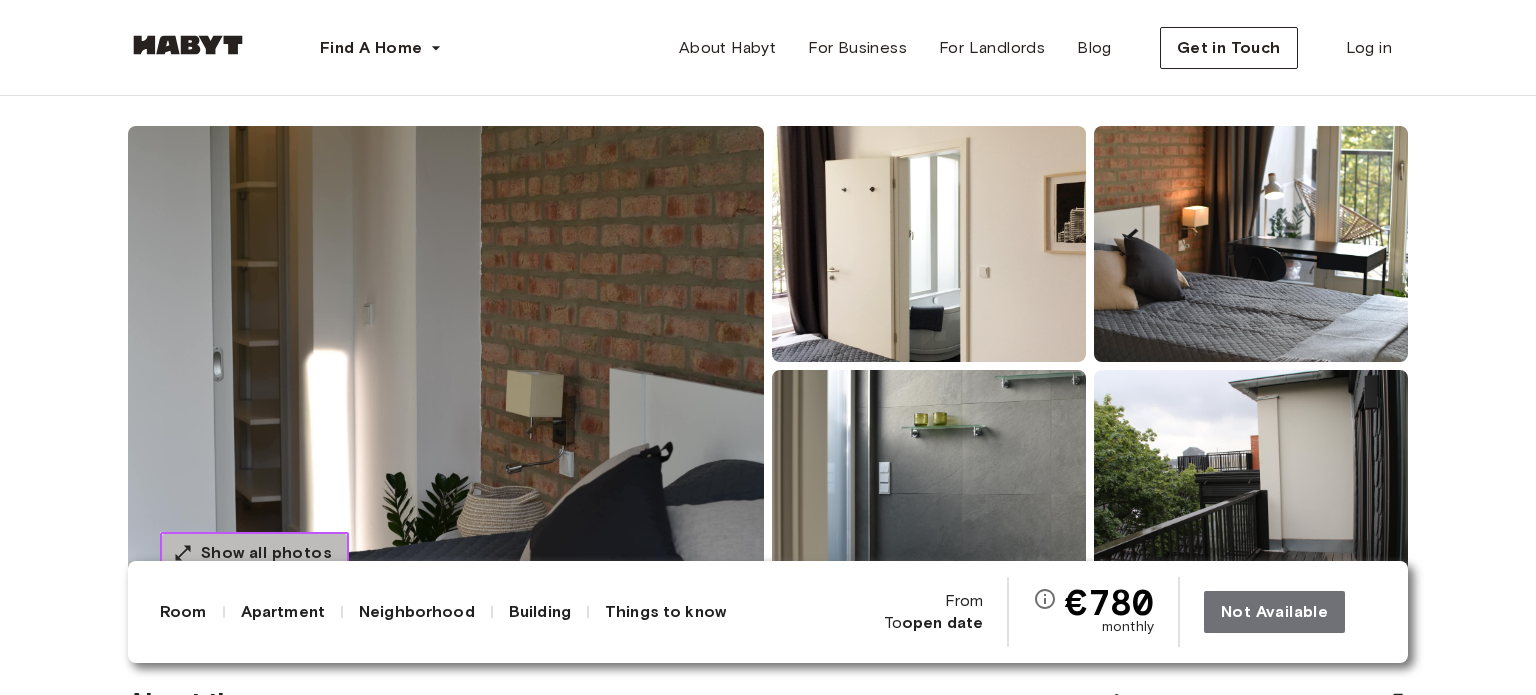 click on "Show all photos" at bounding box center [266, 553] 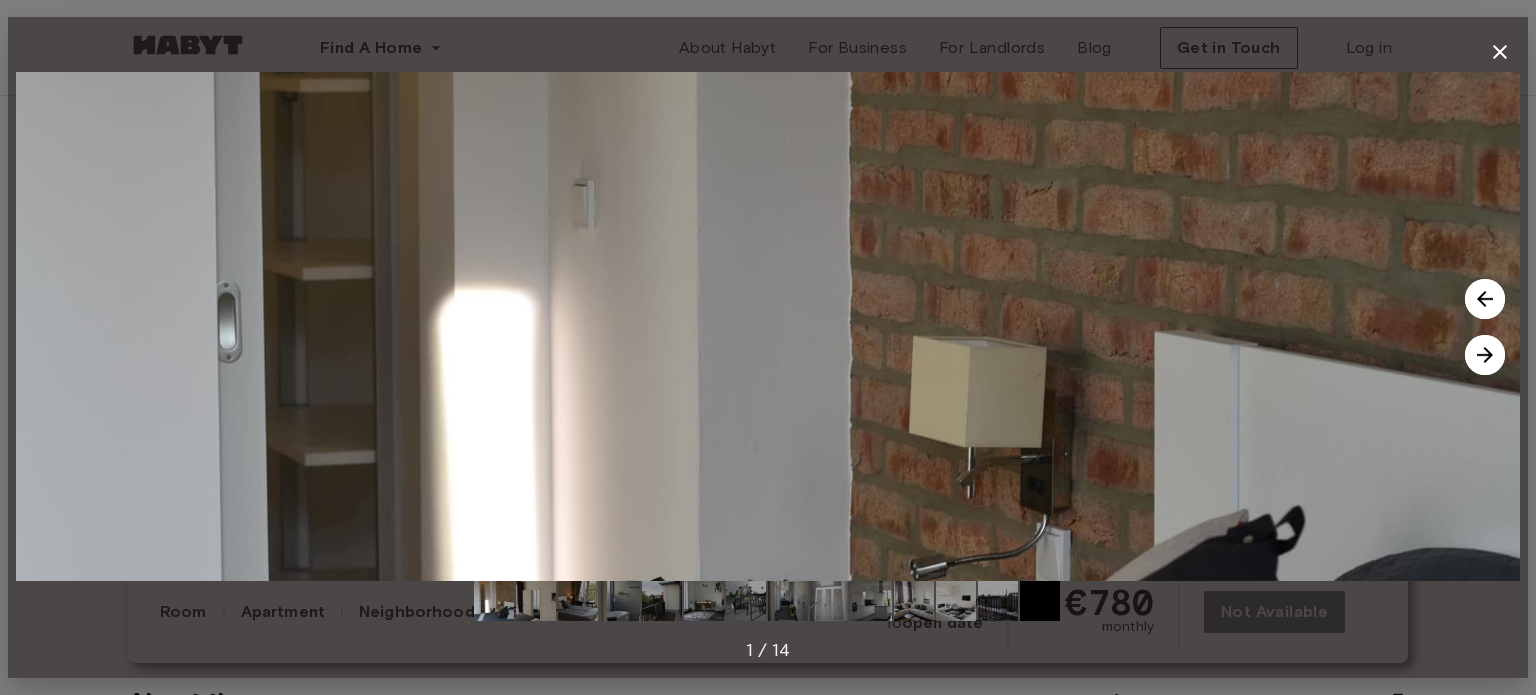 click at bounding box center [1485, 355] 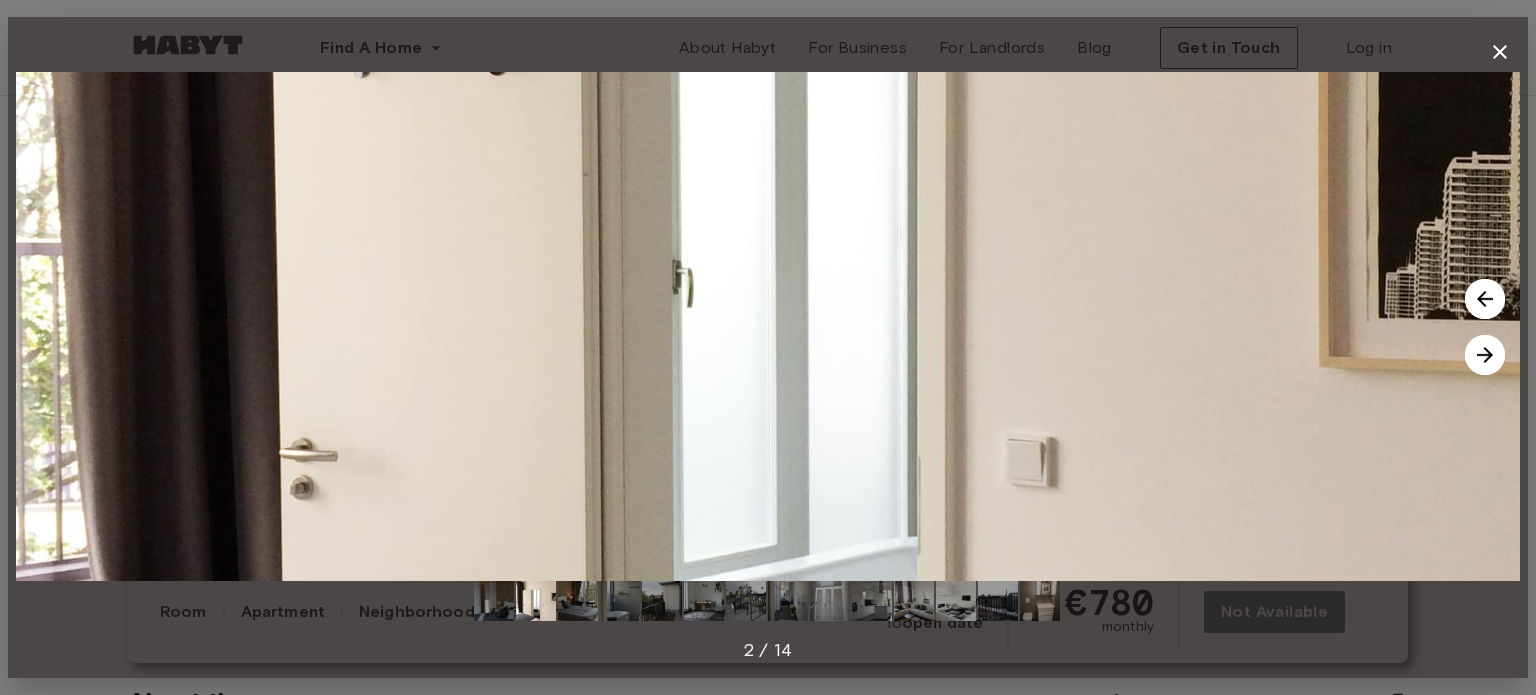 click at bounding box center [1485, 355] 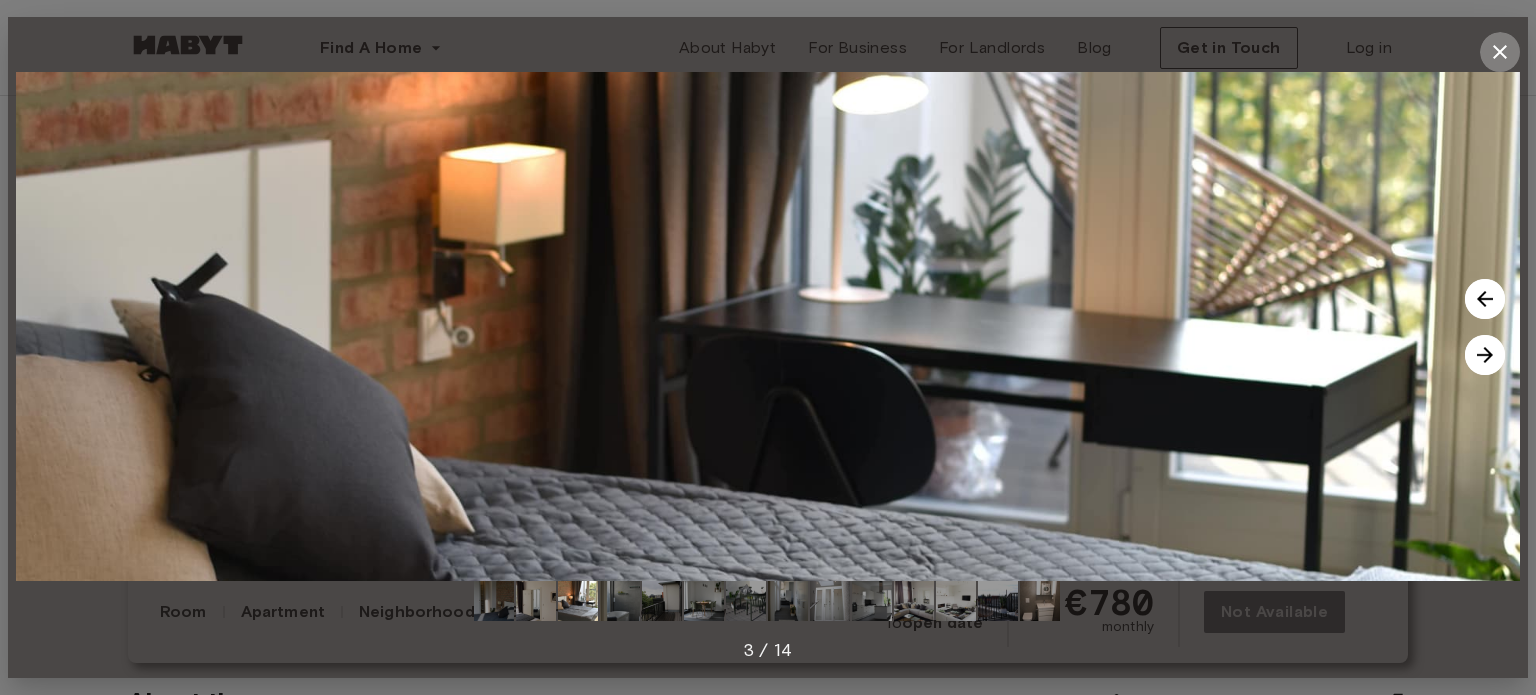 click 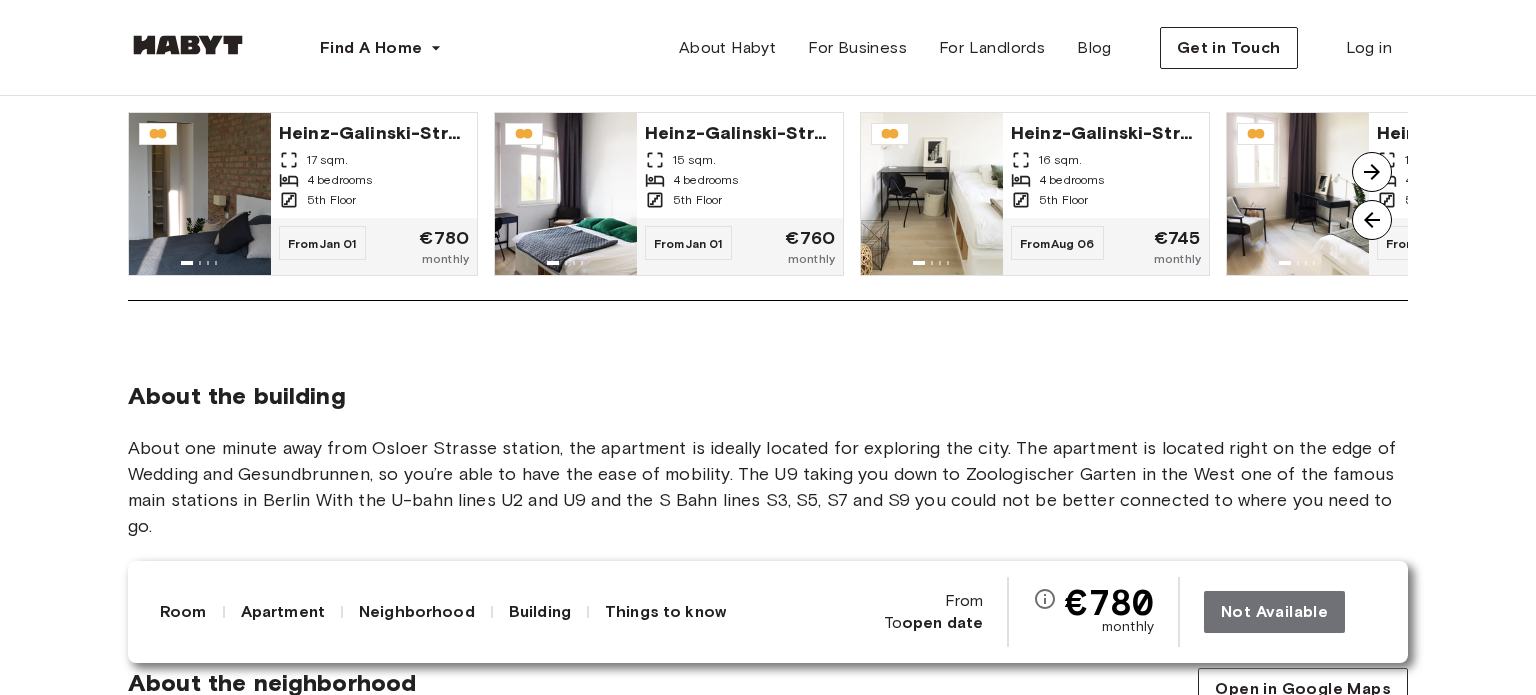 scroll, scrollTop: 1684, scrollLeft: 0, axis: vertical 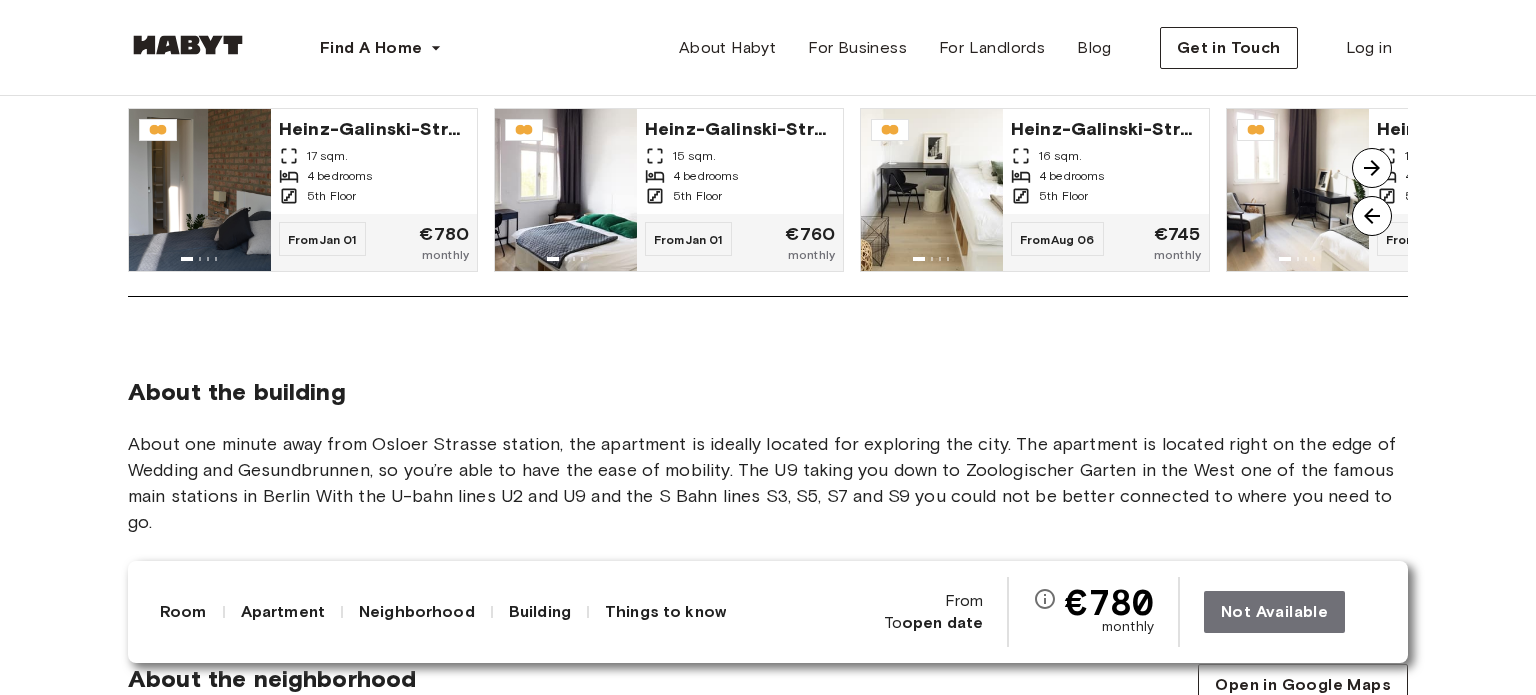 click at bounding box center [1372, 168] 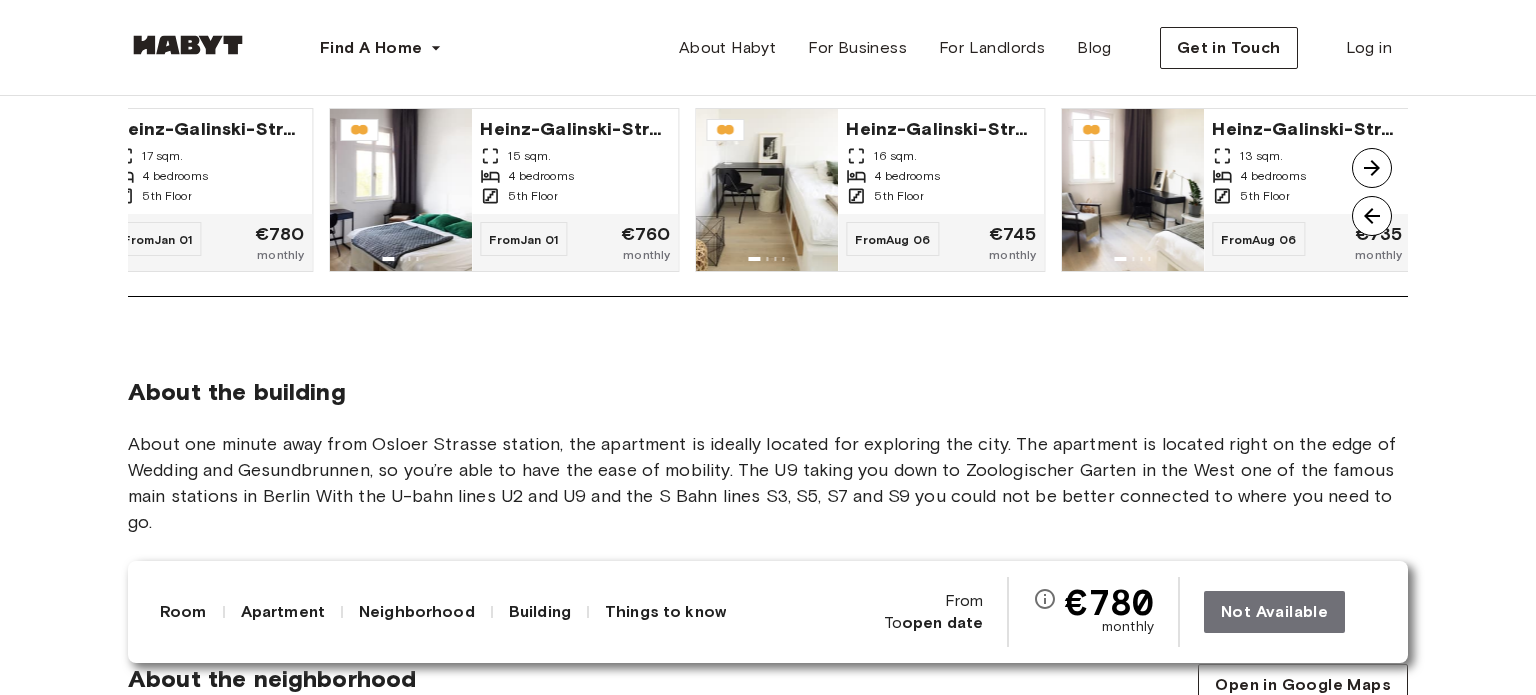 click at bounding box center [1372, 168] 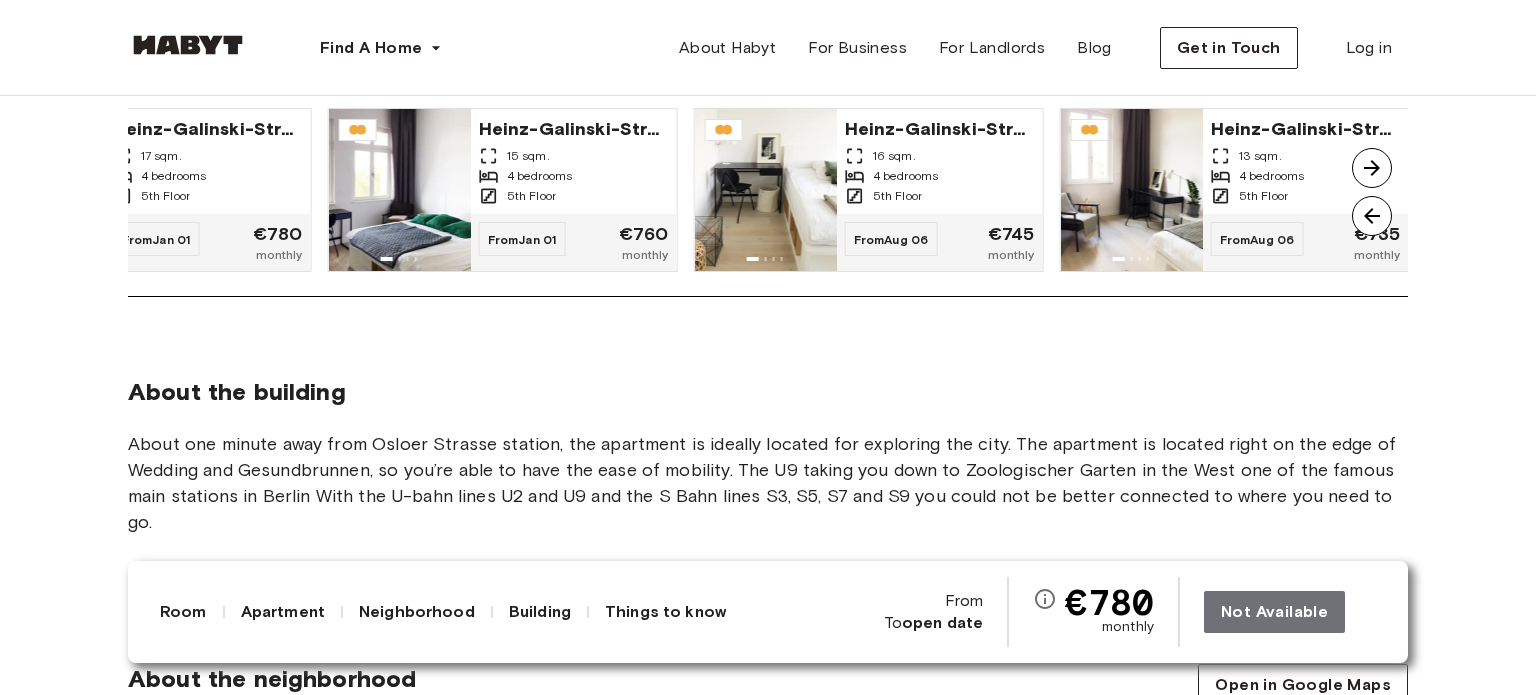 click at bounding box center (1372, 168) 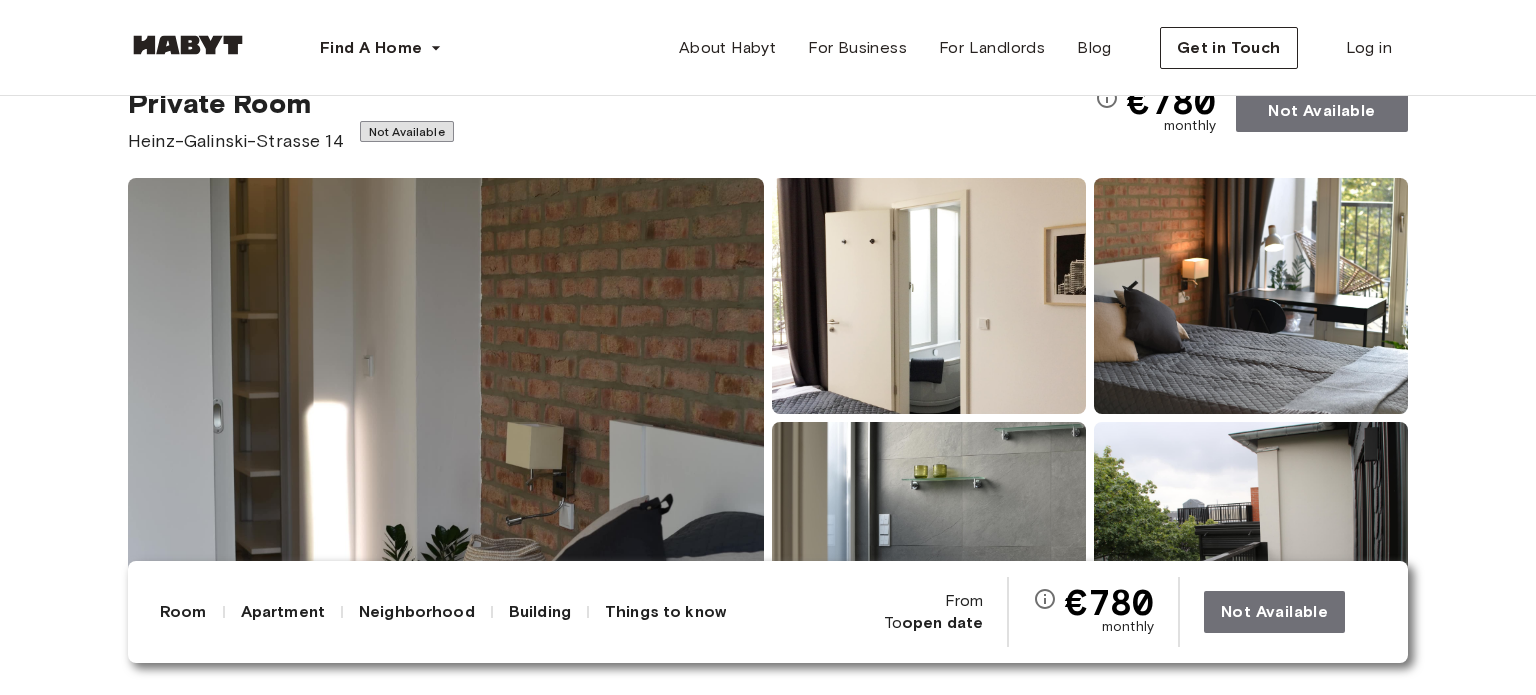 scroll, scrollTop: 447, scrollLeft: 0, axis: vertical 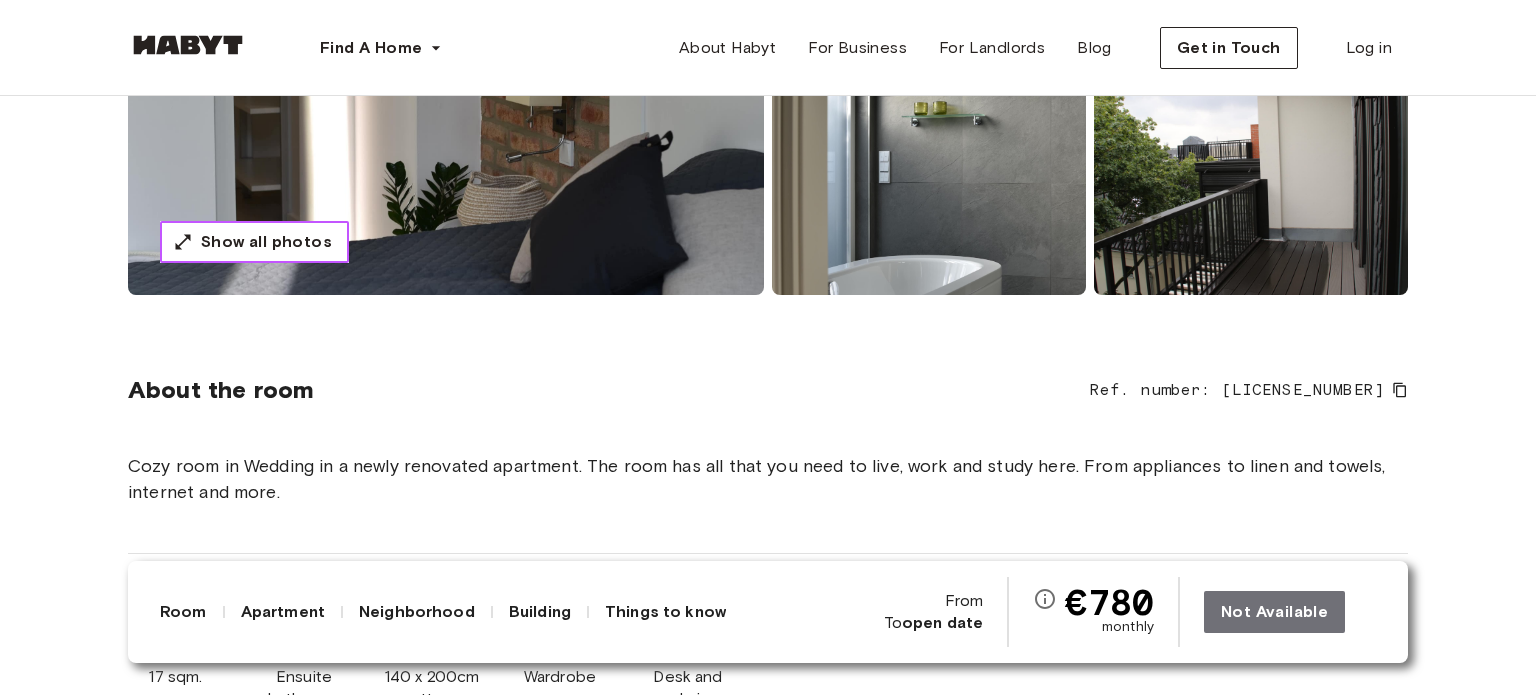 click on "Show all photos" at bounding box center (254, 242) 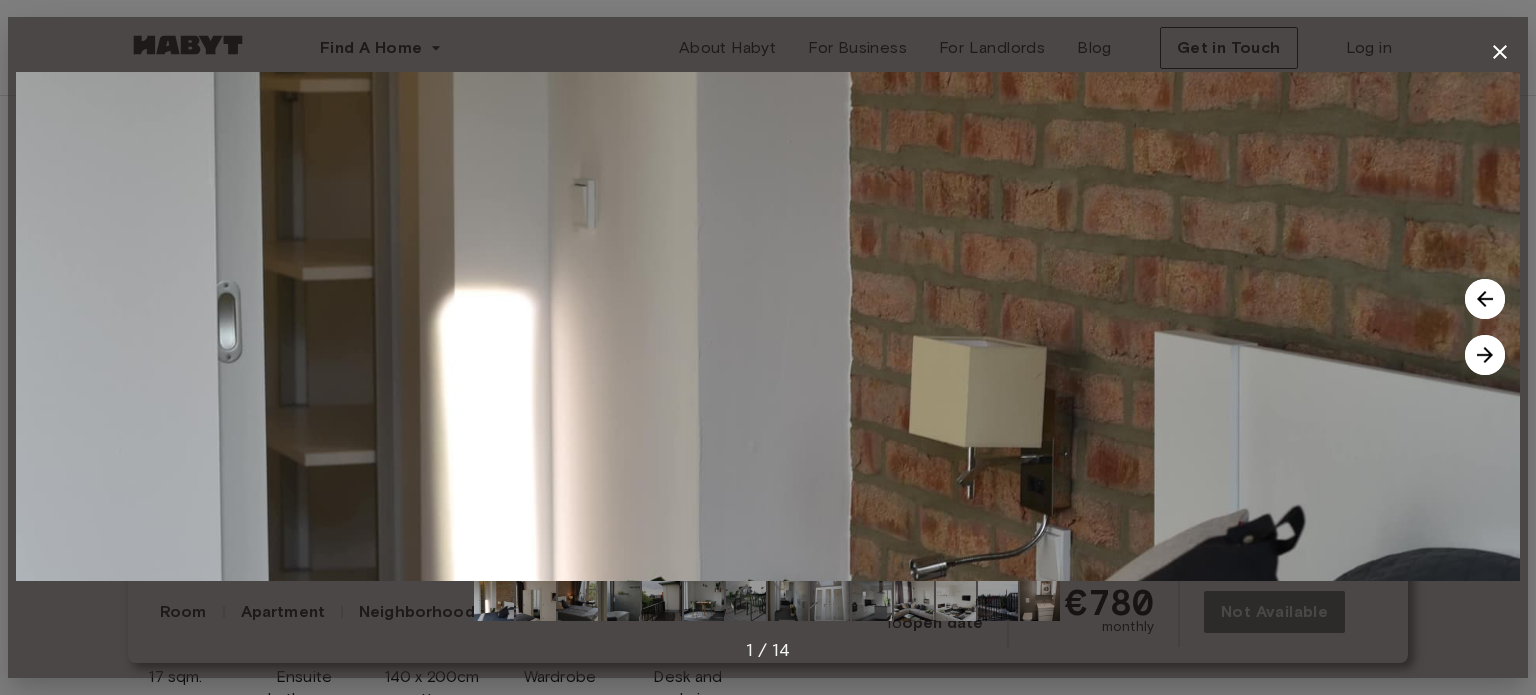 click at bounding box center [1485, 355] 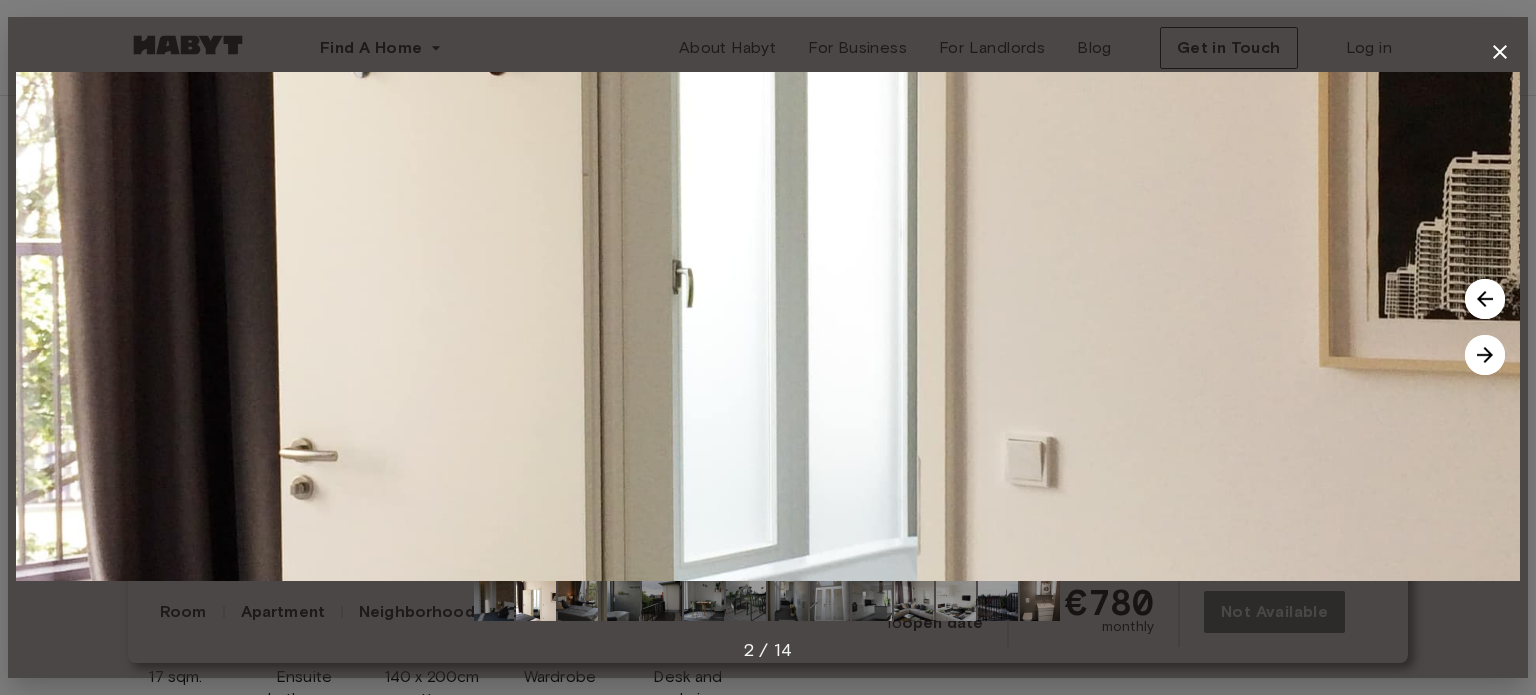 click at bounding box center (1485, 355) 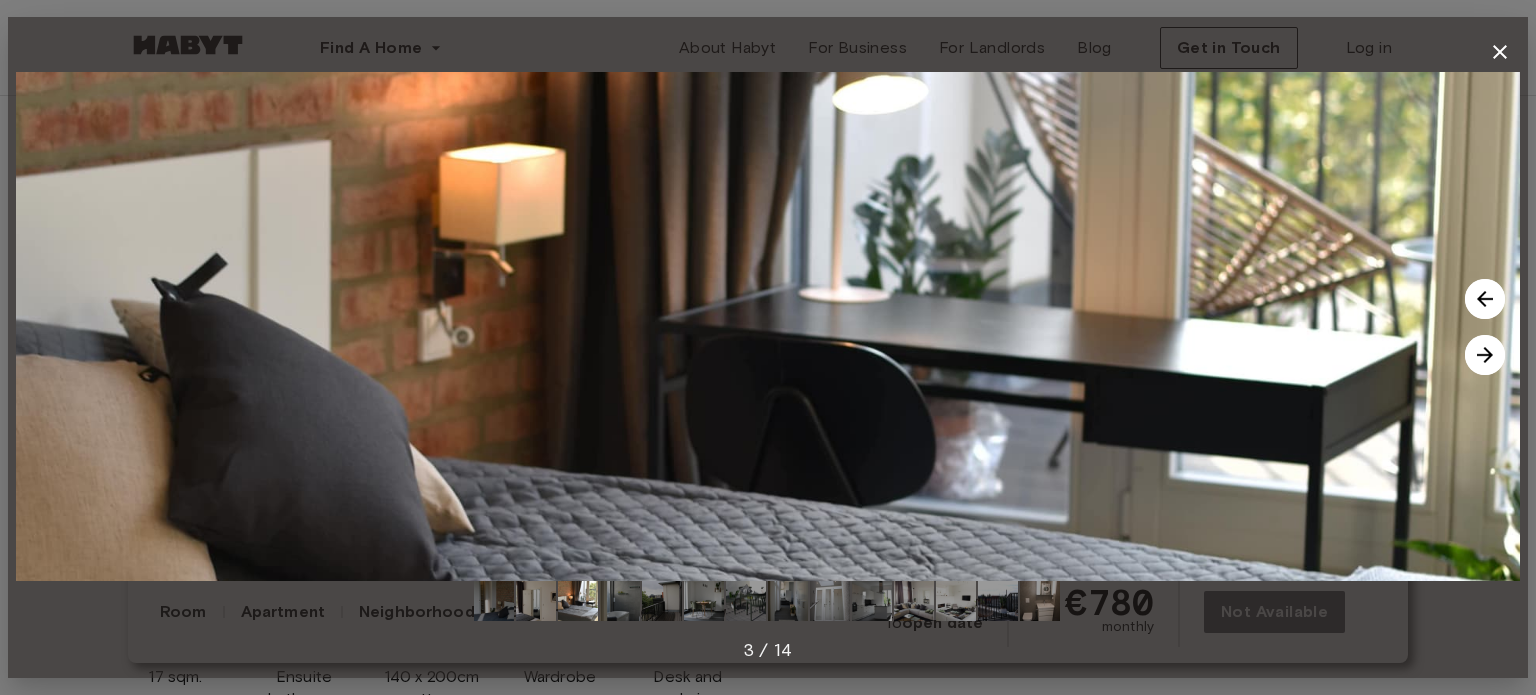 click at bounding box center [1485, 355] 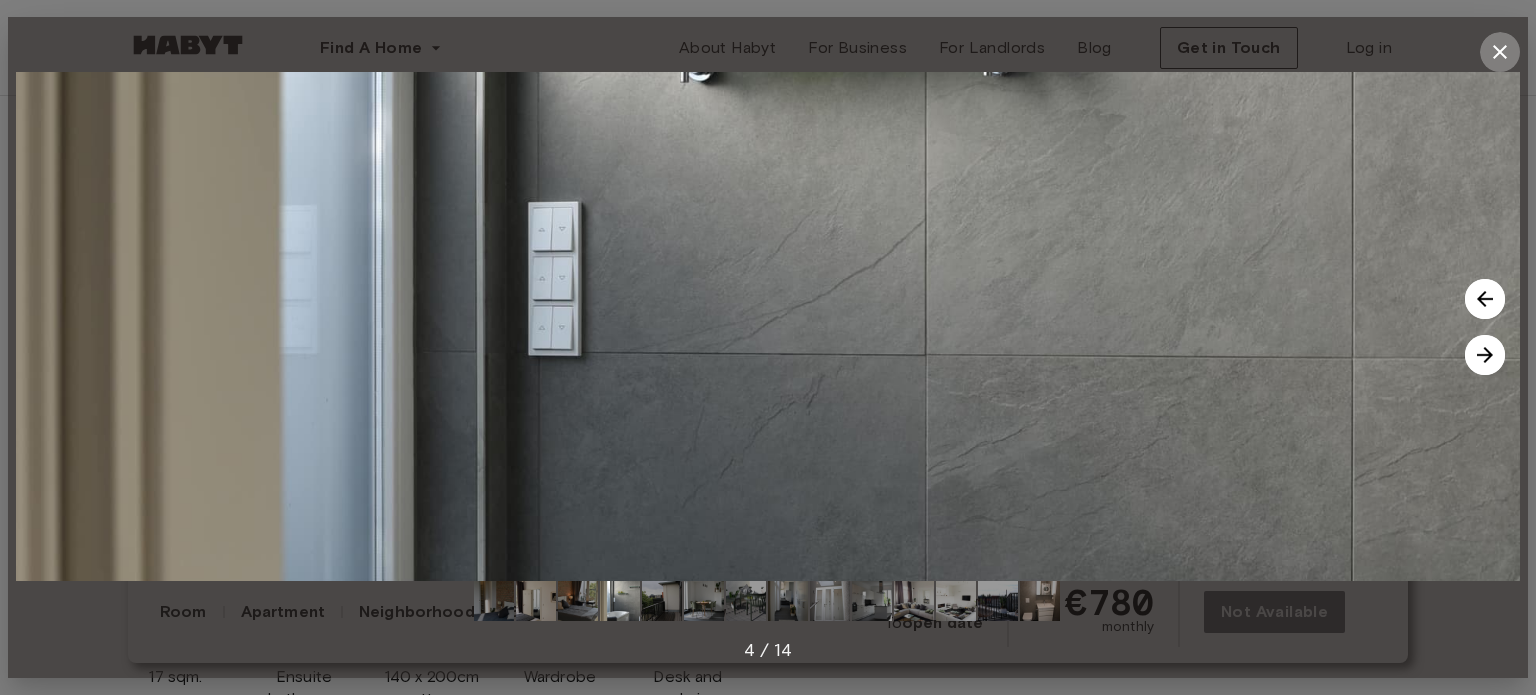 click 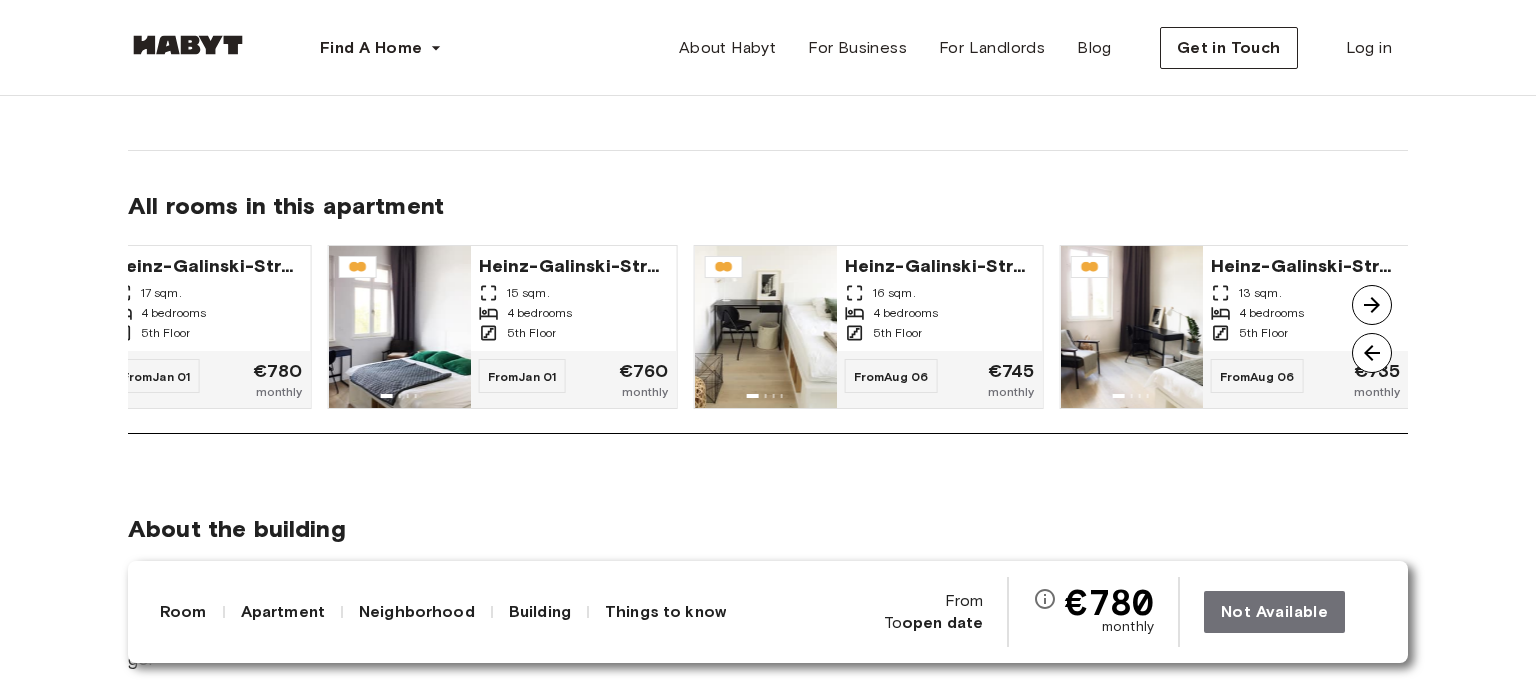 scroll, scrollTop: 1554, scrollLeft: 0, axis: vertical 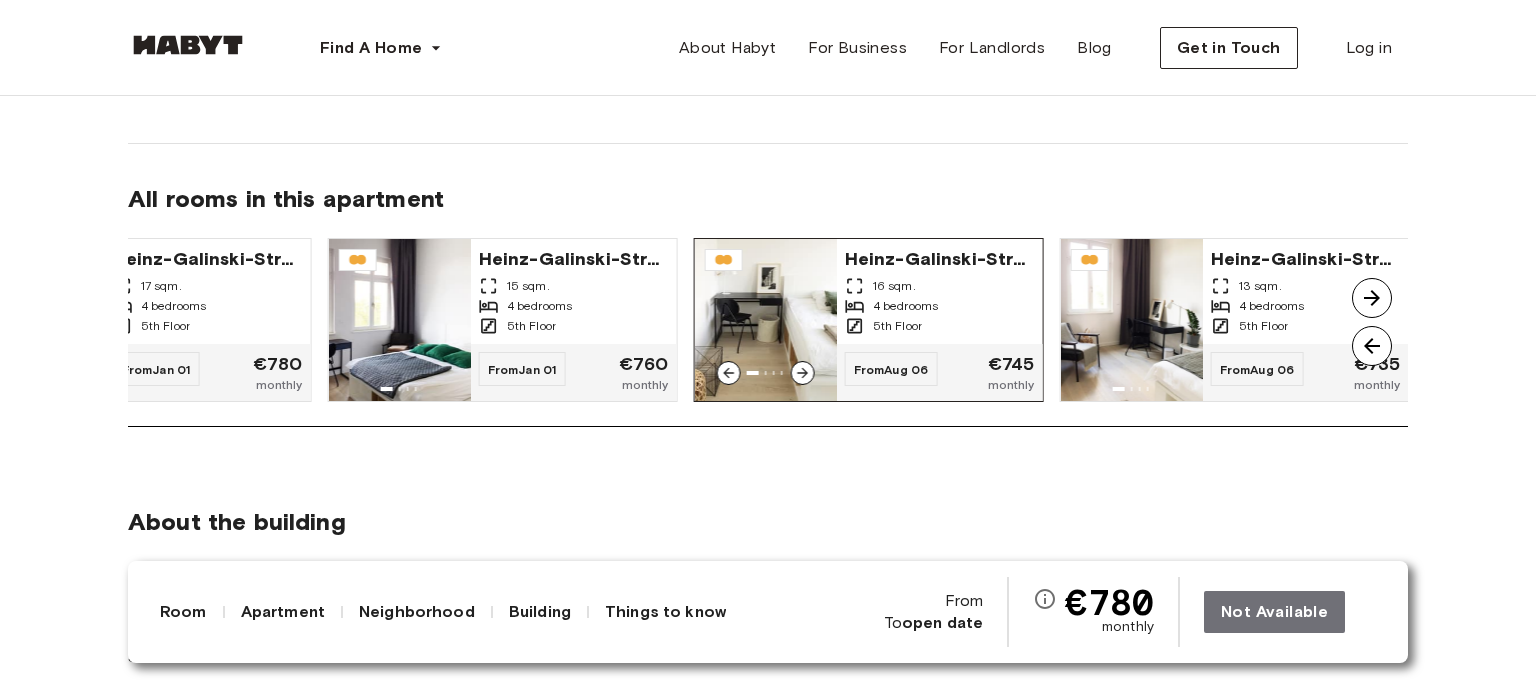 click on "5th Floor" at bounding box center (940, 326) 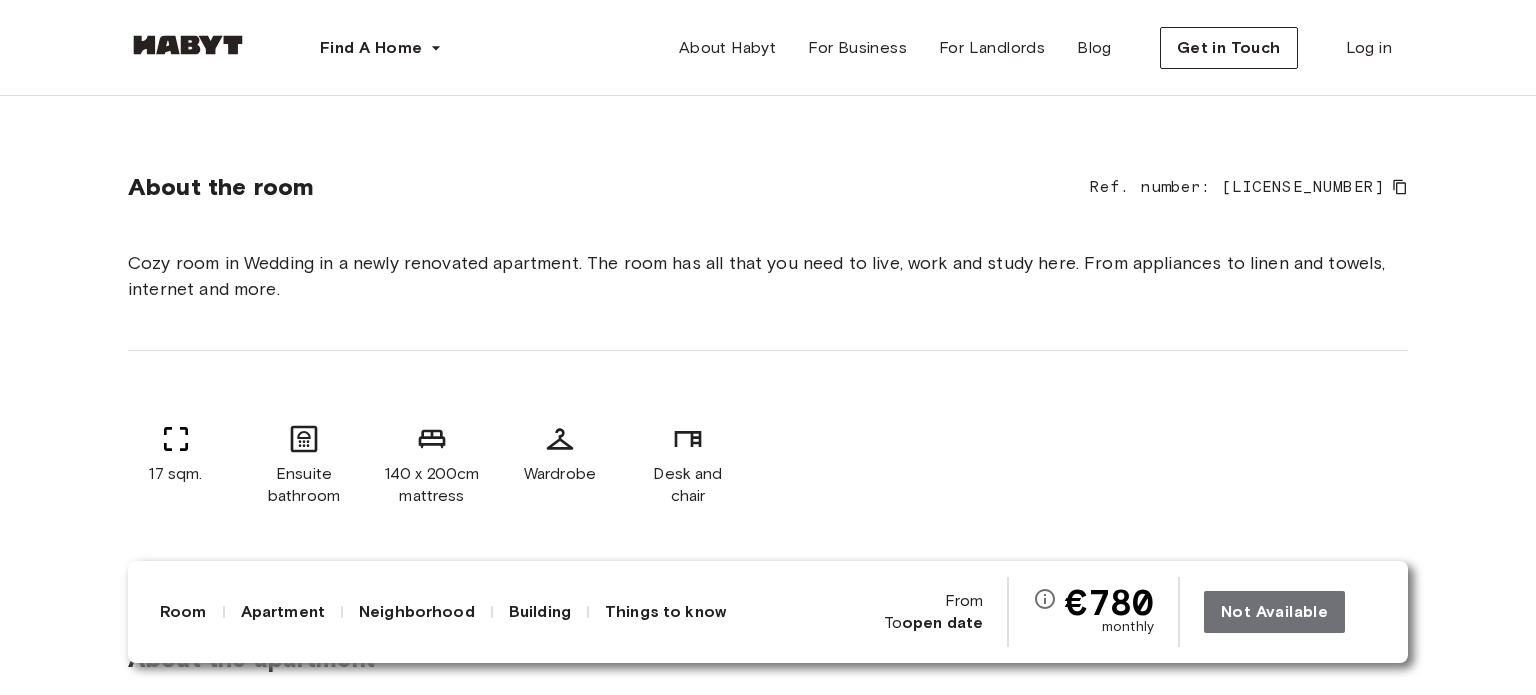 scroll, scrollTop: 648, scrollLeft: 0, axis: vertical 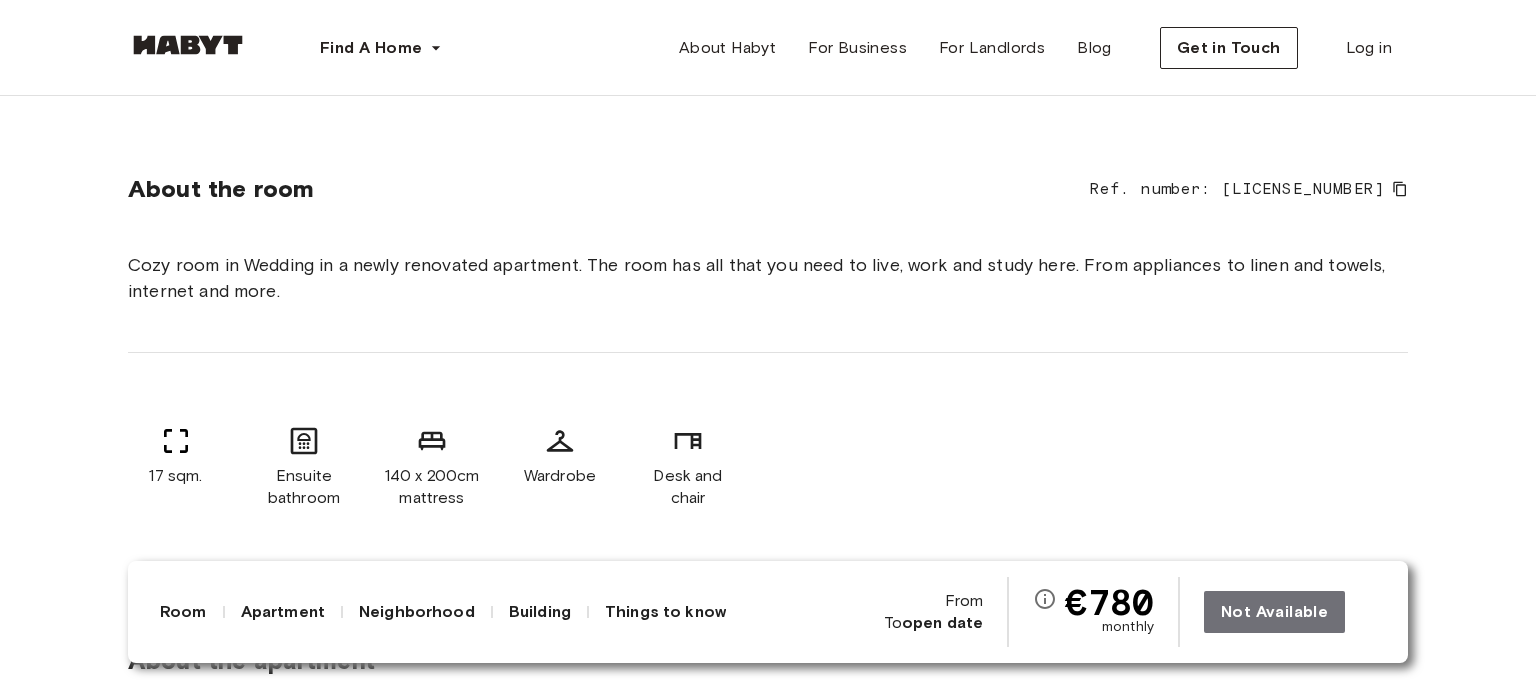 click 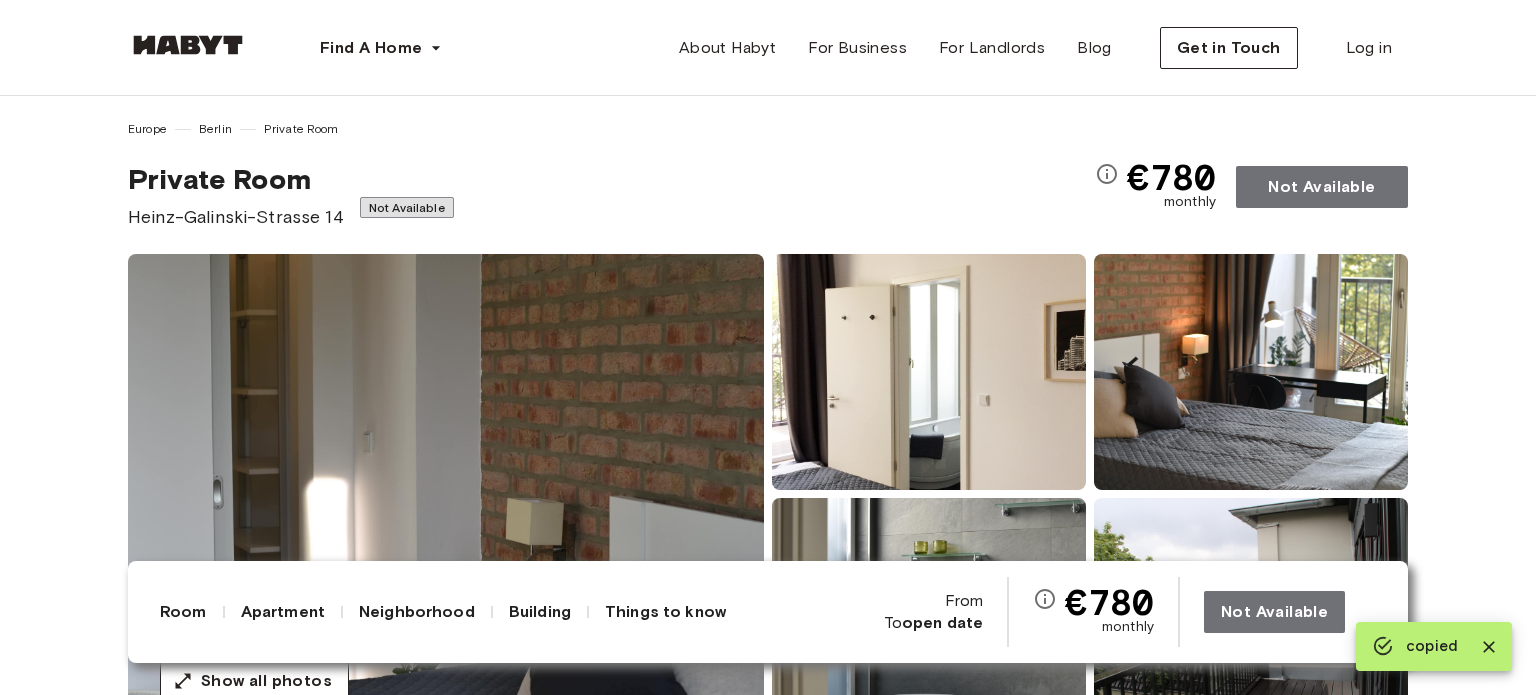 scroll, scrollTop: 0, scrollLeft: 0, axis: both 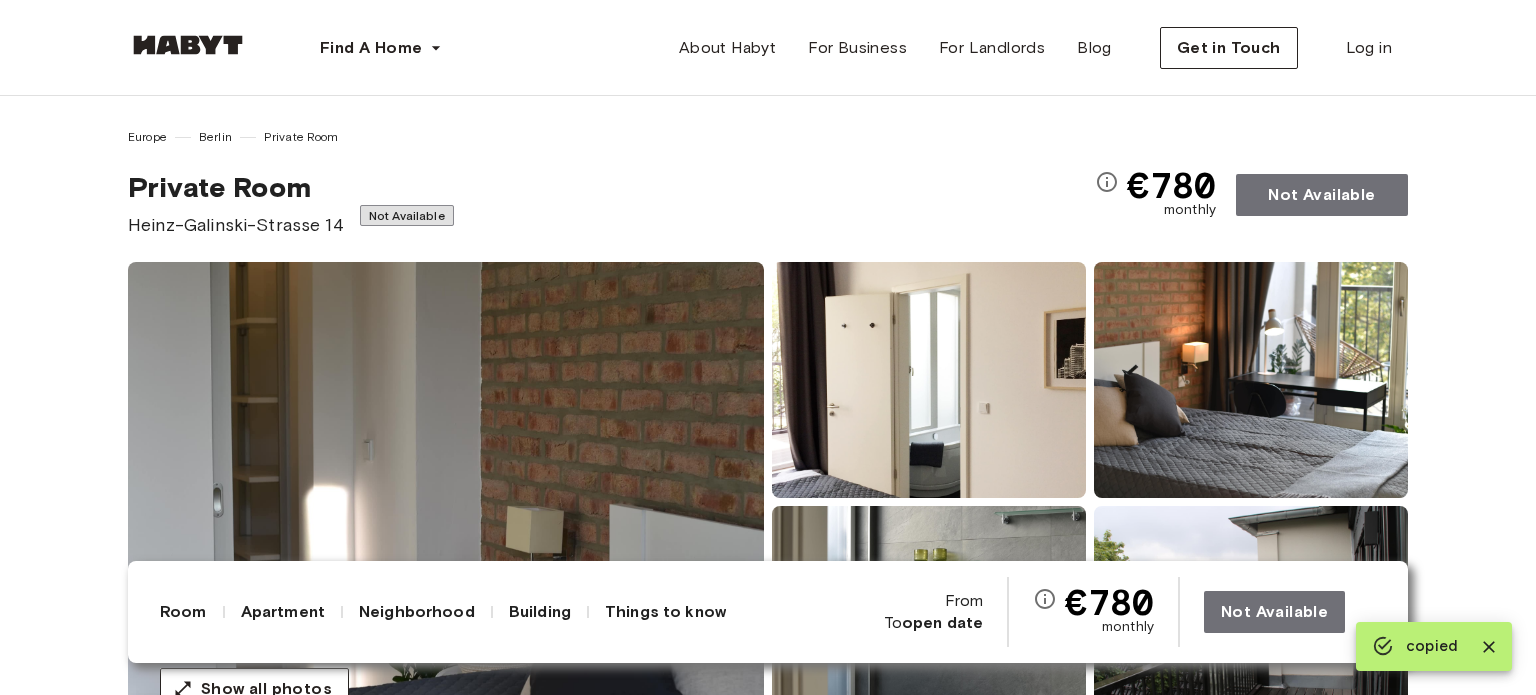 click on "€780 monthly Not Available" at bounding box center [1251, 195] 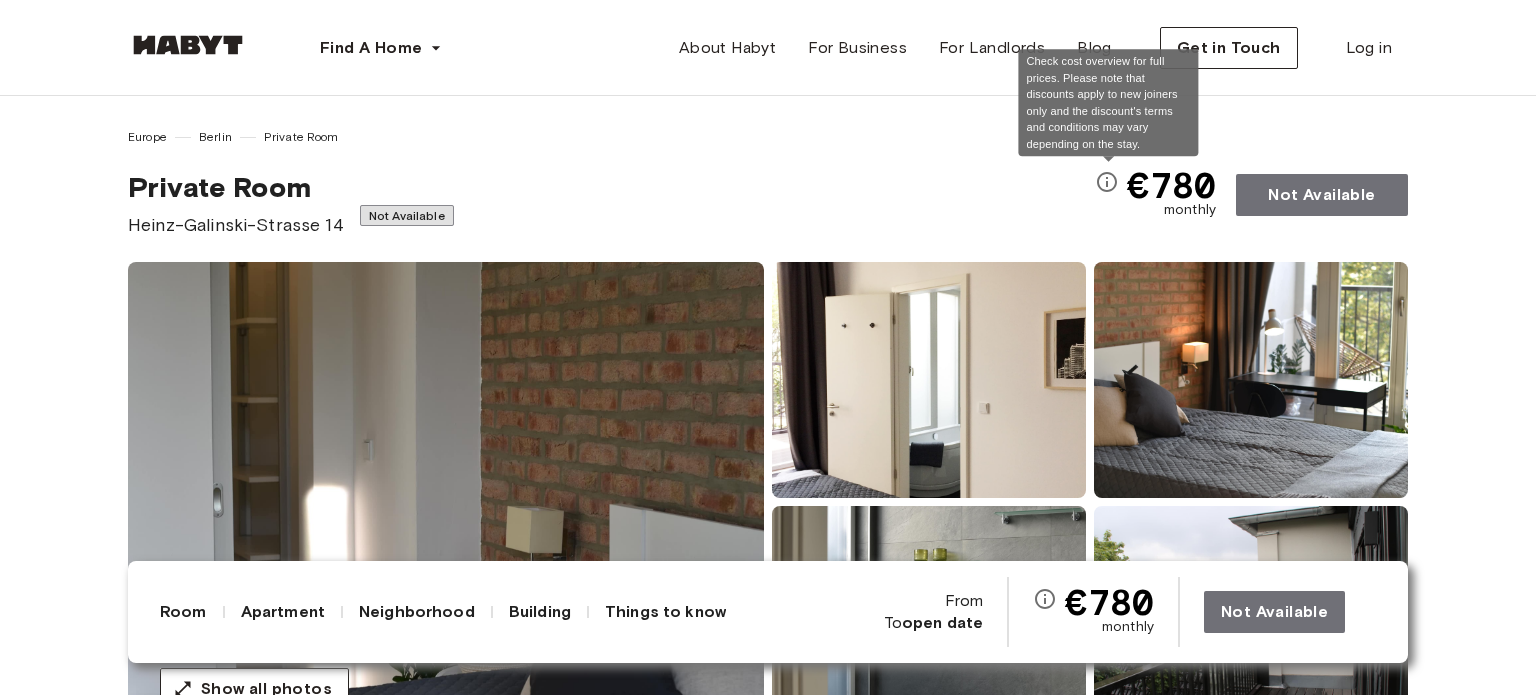 click 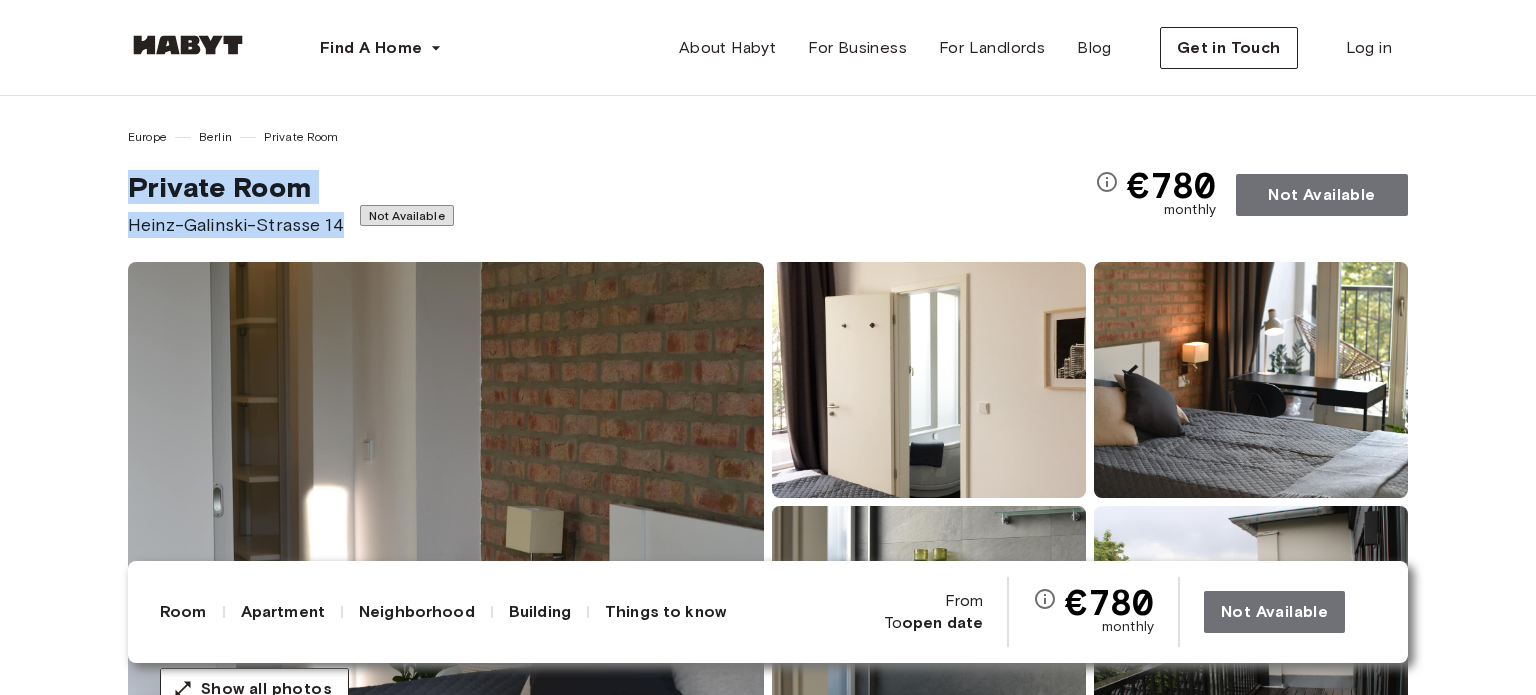 drag, startPoint x: 124, startPoint y: 183, endPoint x: 336, endPoint y: 242, distance: 220.05681 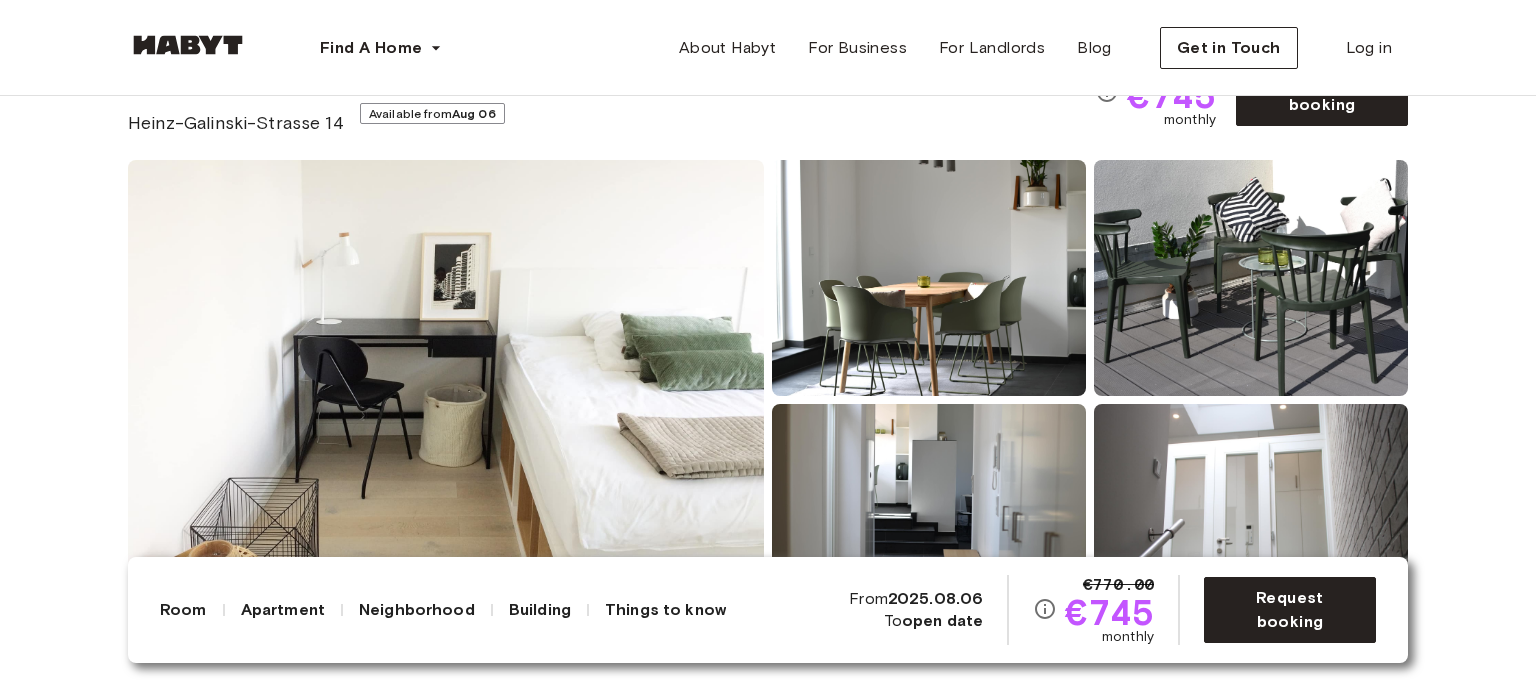 scroll, scrollTop: 102, scrollLeft: 0, axis: vertical 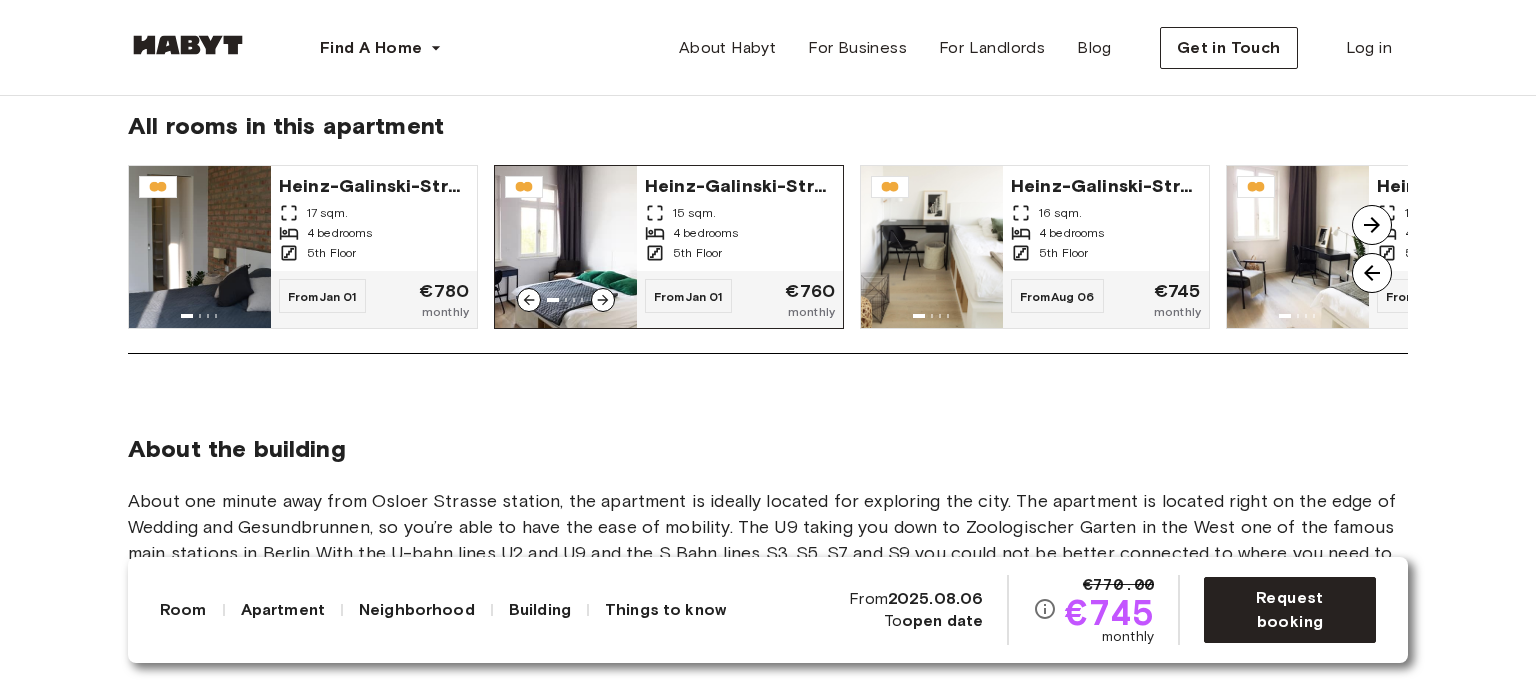 click at bounding box center [566, 247] 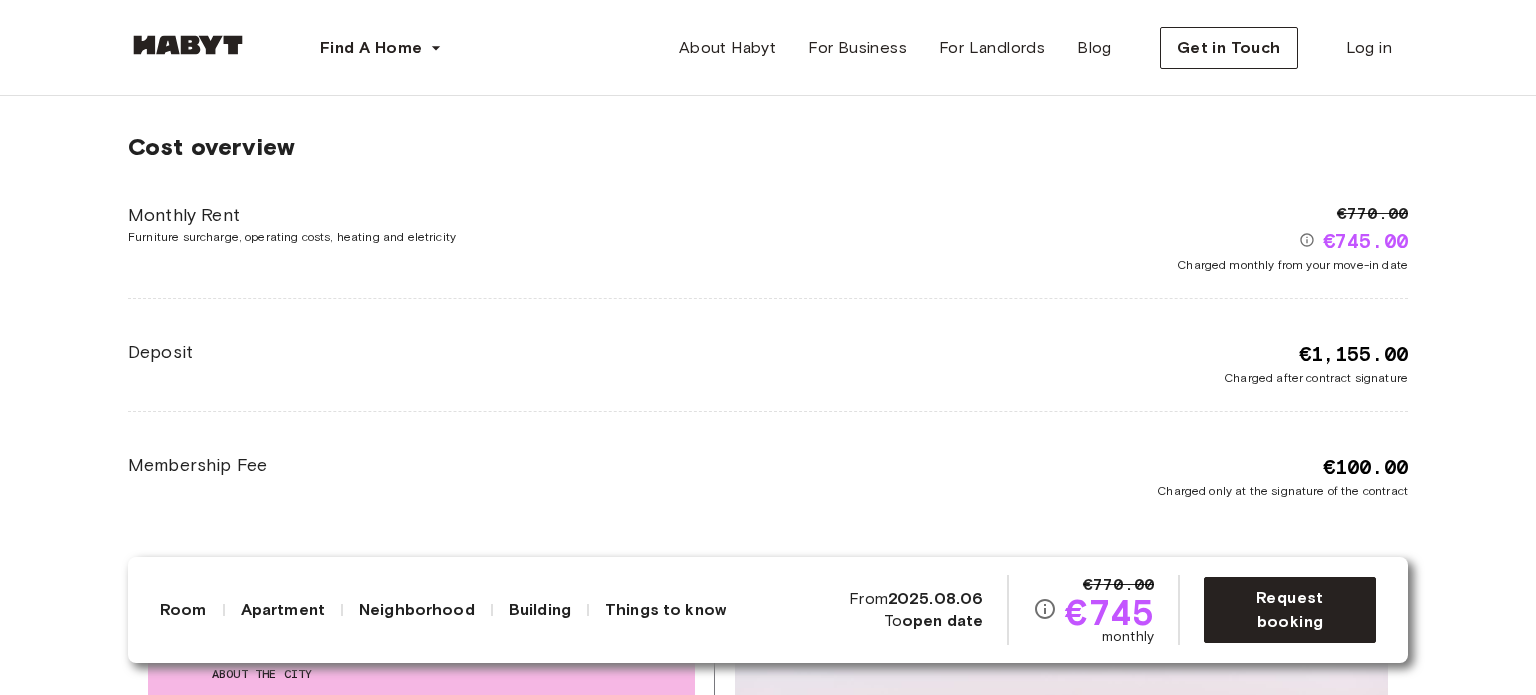 scroll, scrollTop: 3384, scrollLeft: 0, axis: vertical 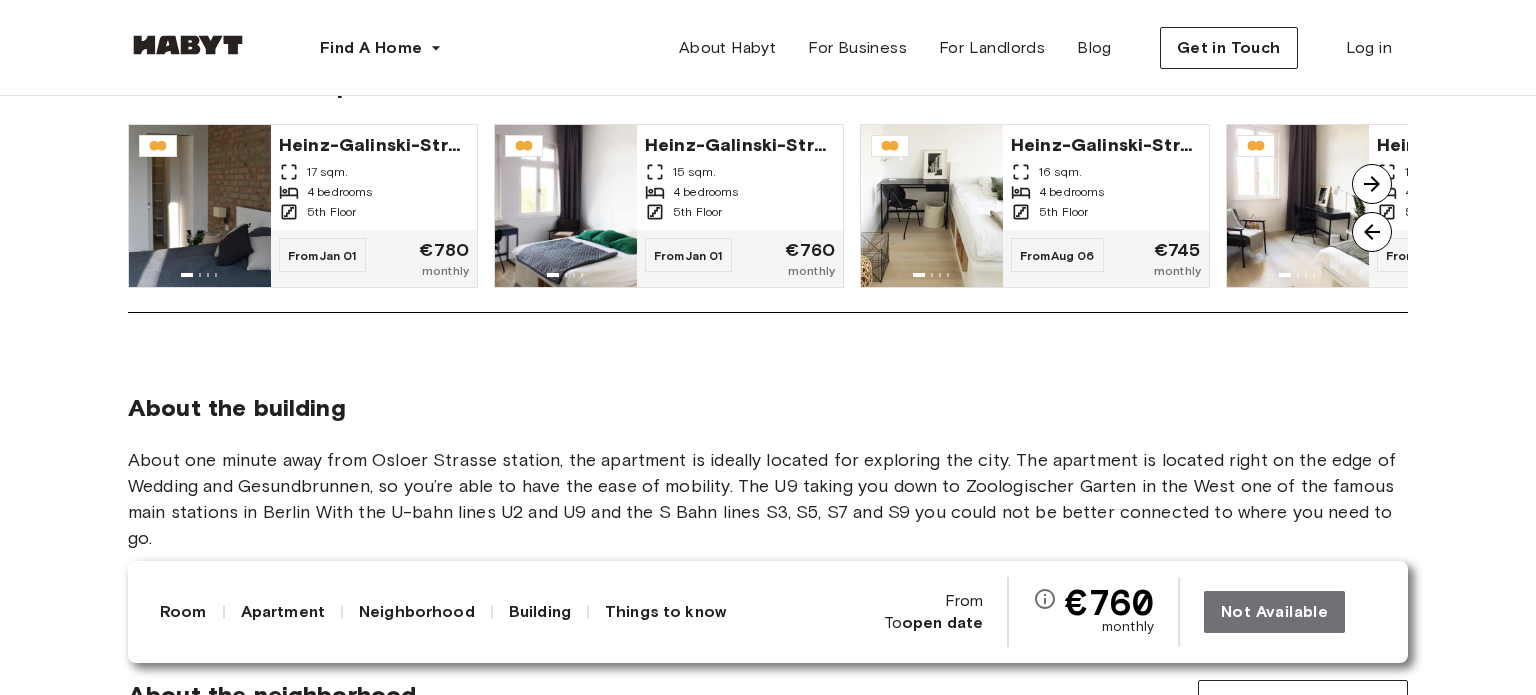 click at bounding box center [1372, 184] 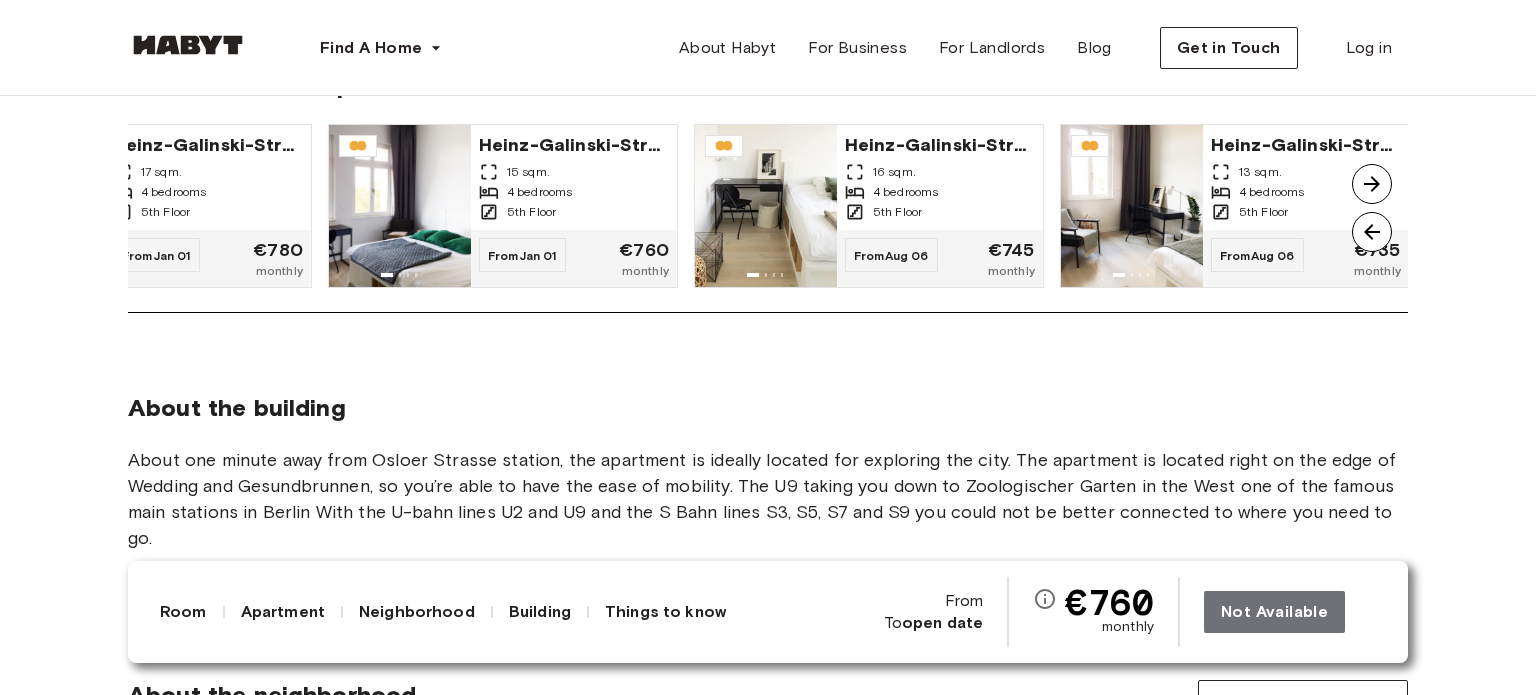 click at bounding box center (1372, 184) 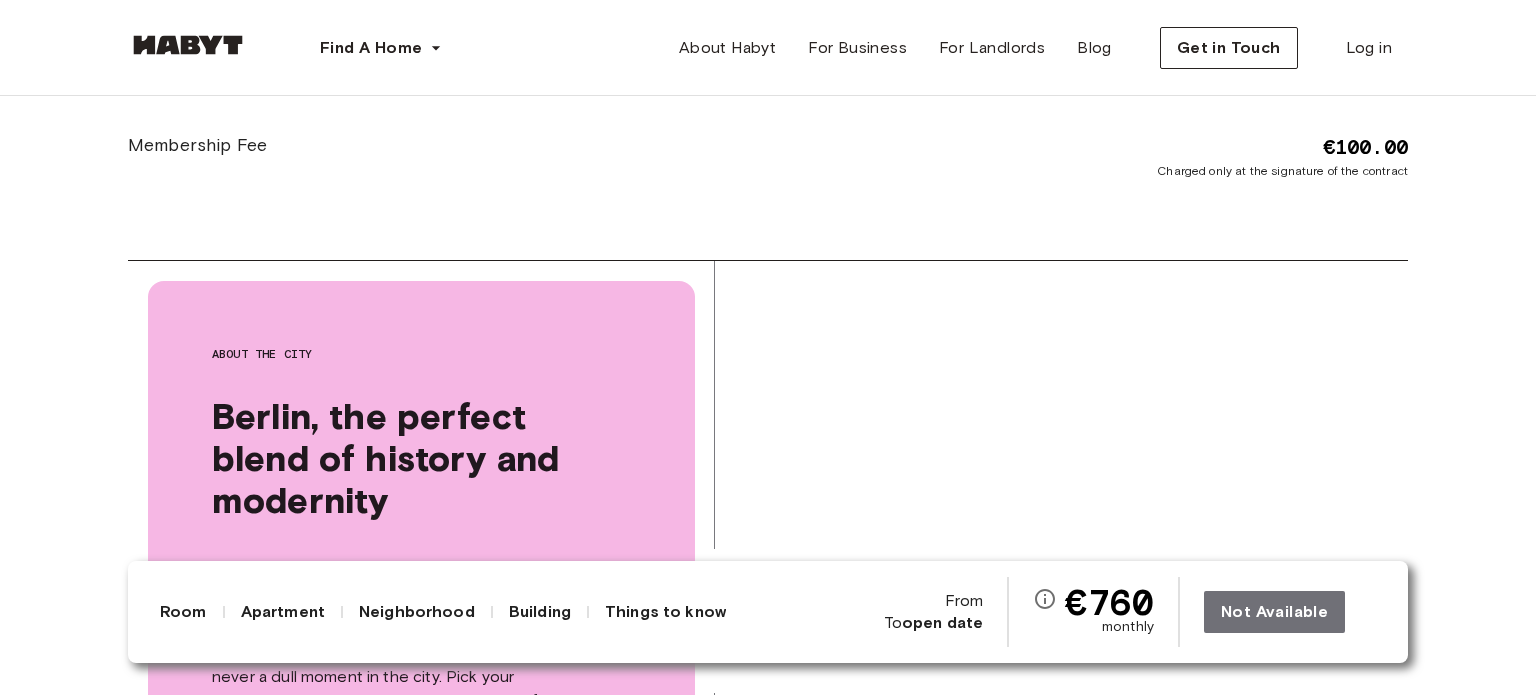scroll, scrollTop: 3682, scrollLeft: 0, axis: vertical 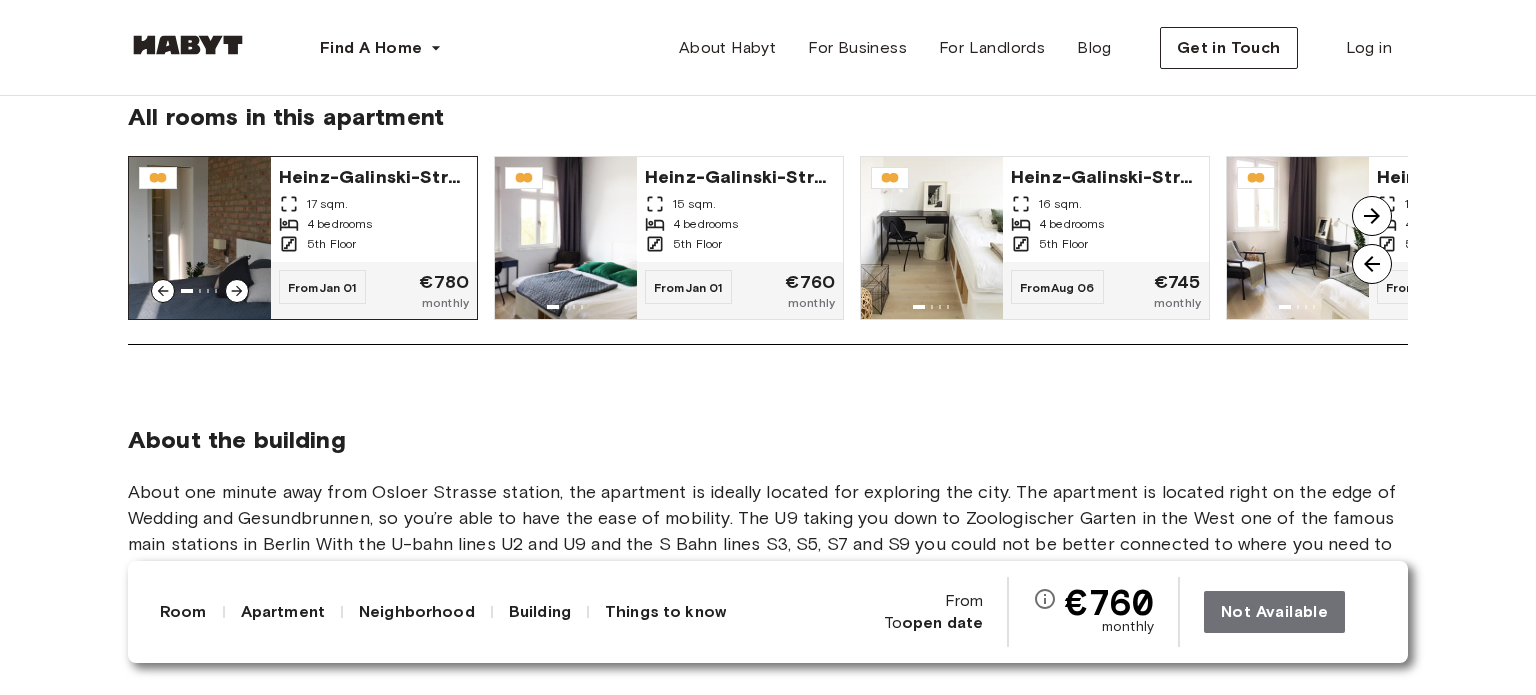 click 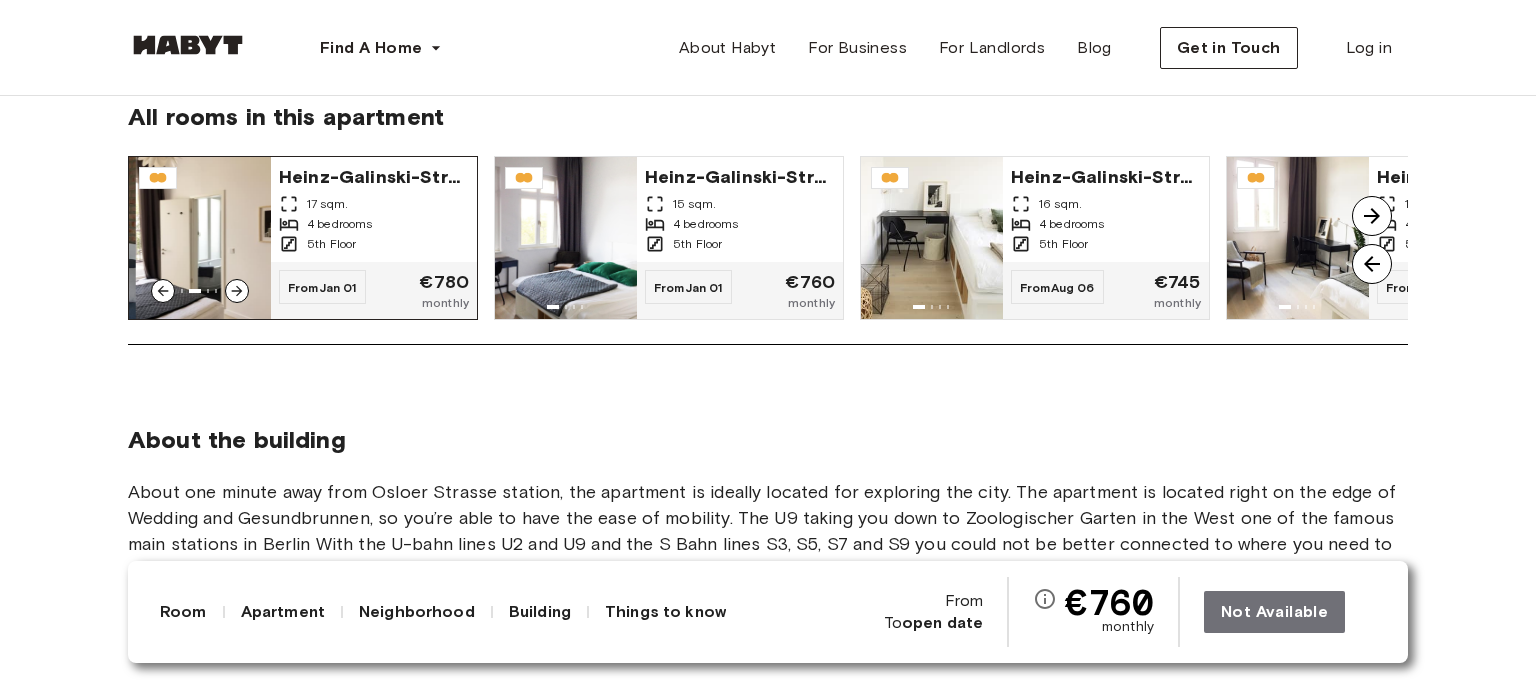 click 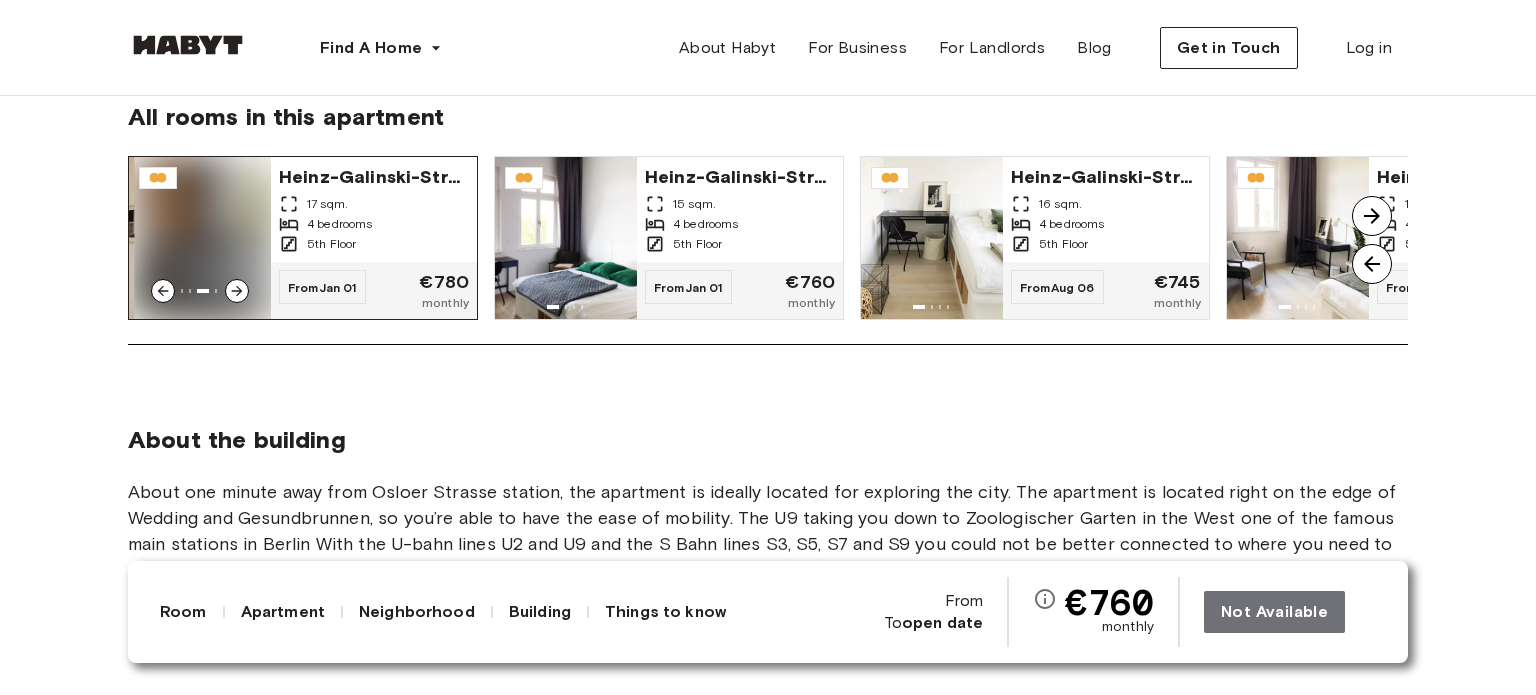 click 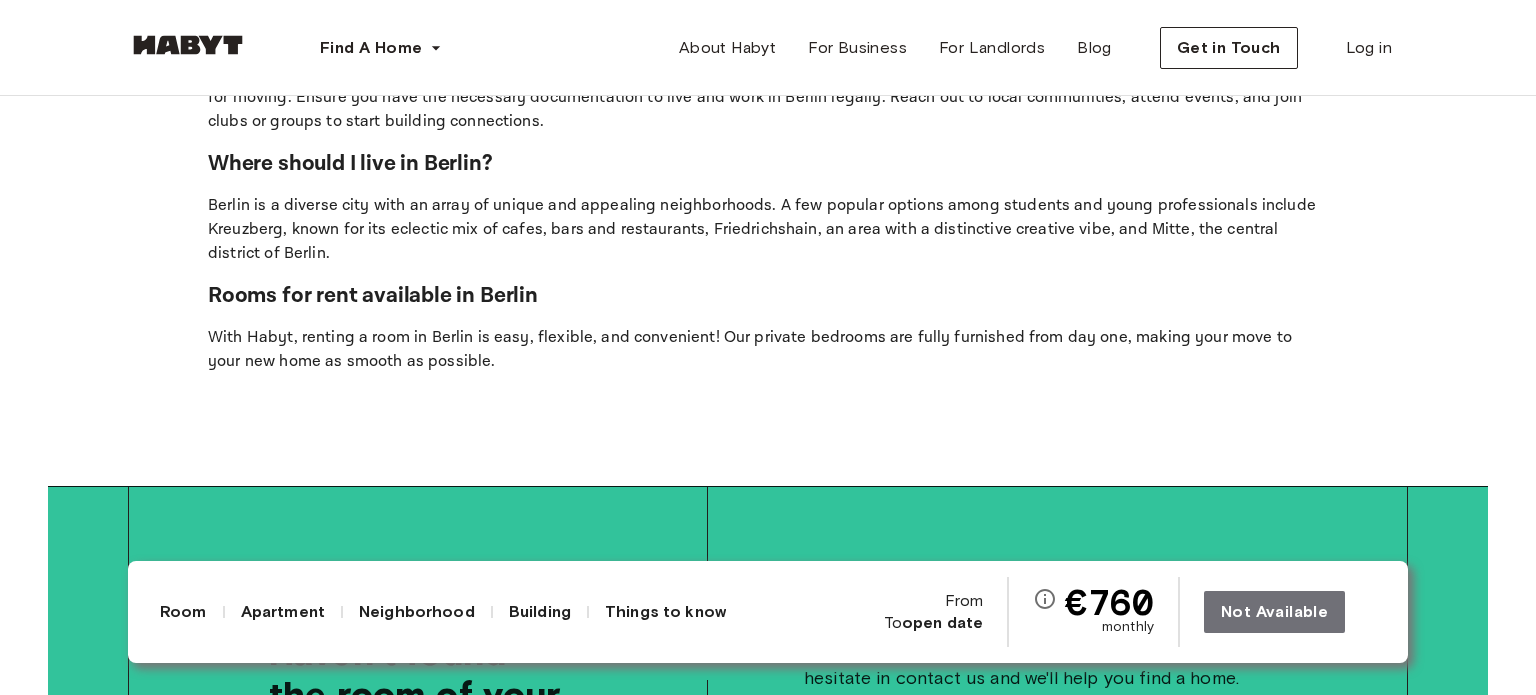 scroll, scrollTop: 4863, scrollLeft: 0, axis: vertical 